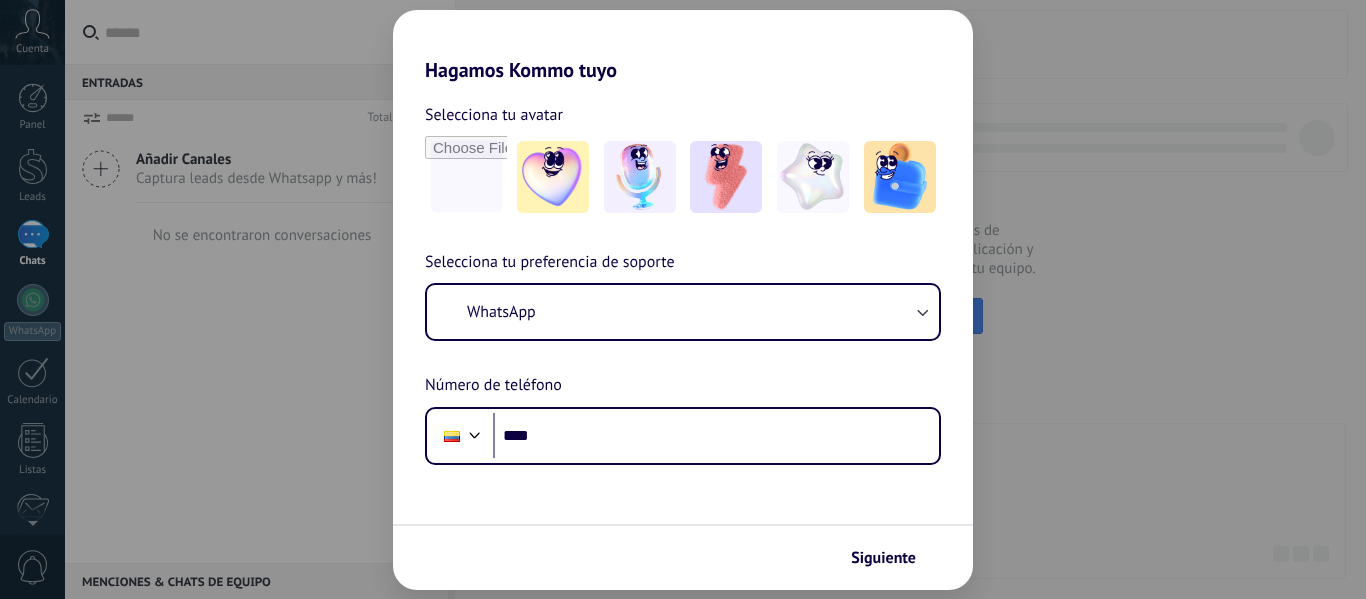 scroll, scrollTop: 0, scrollLeft: 0, axis: both 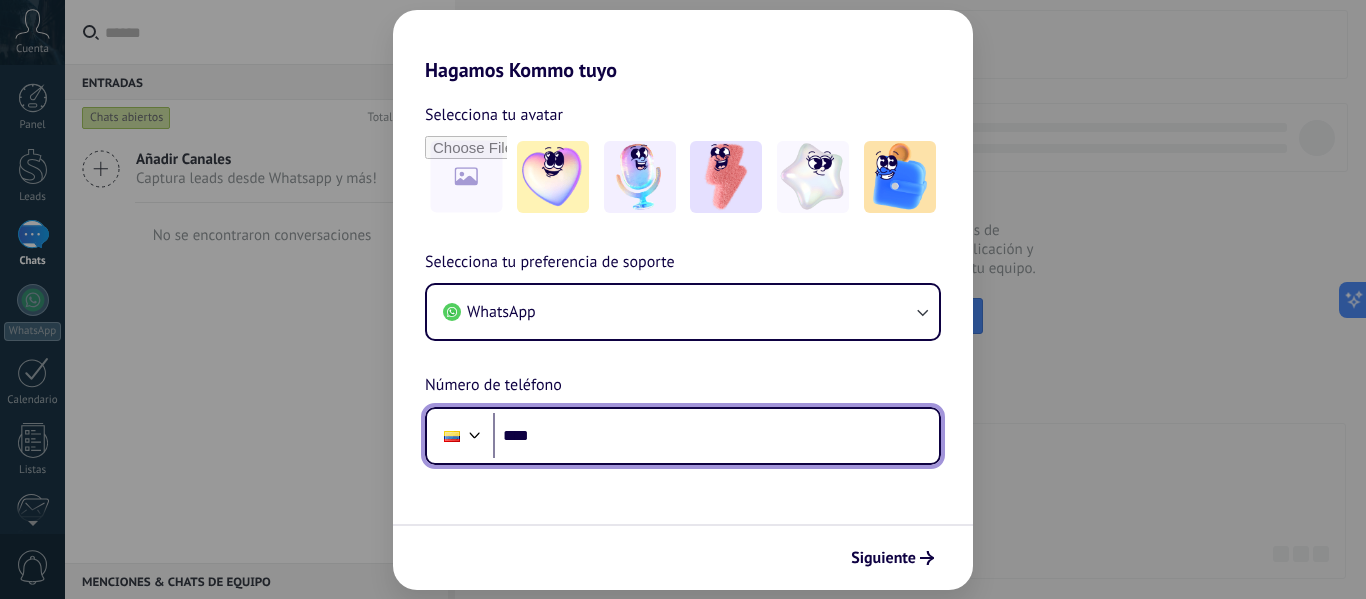 click on "****" at bounding box center [716, 436] 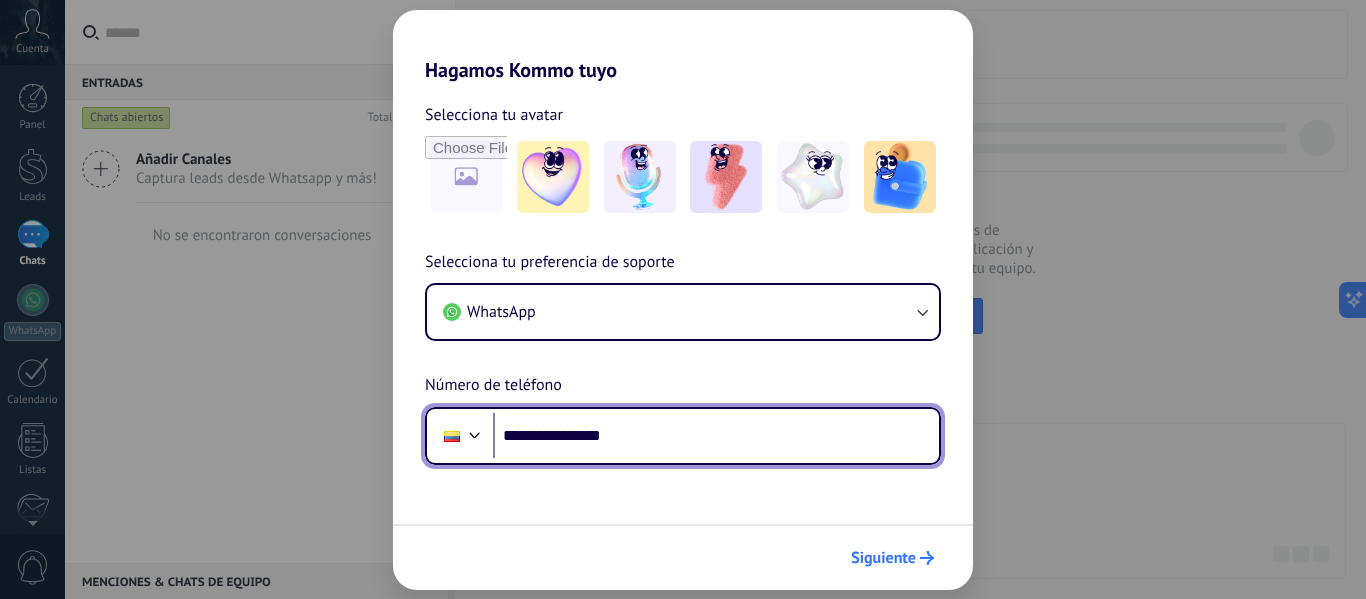 type on "**********" 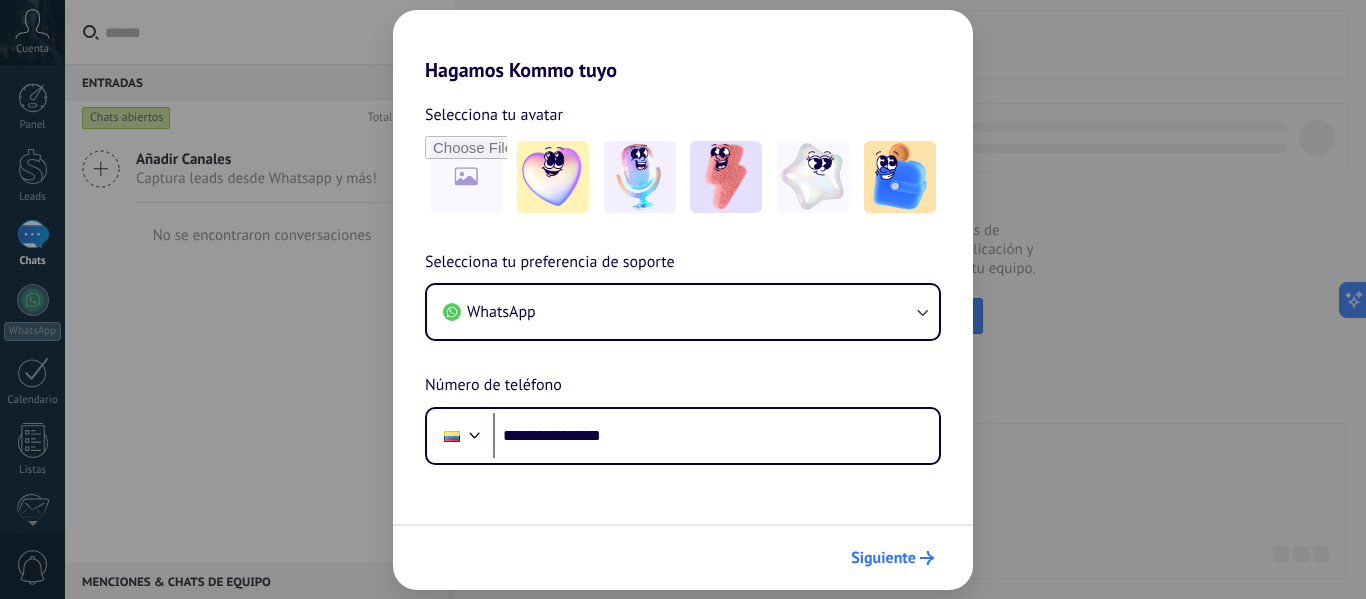 click on "Siguiente" at bounding box center [892, 558] 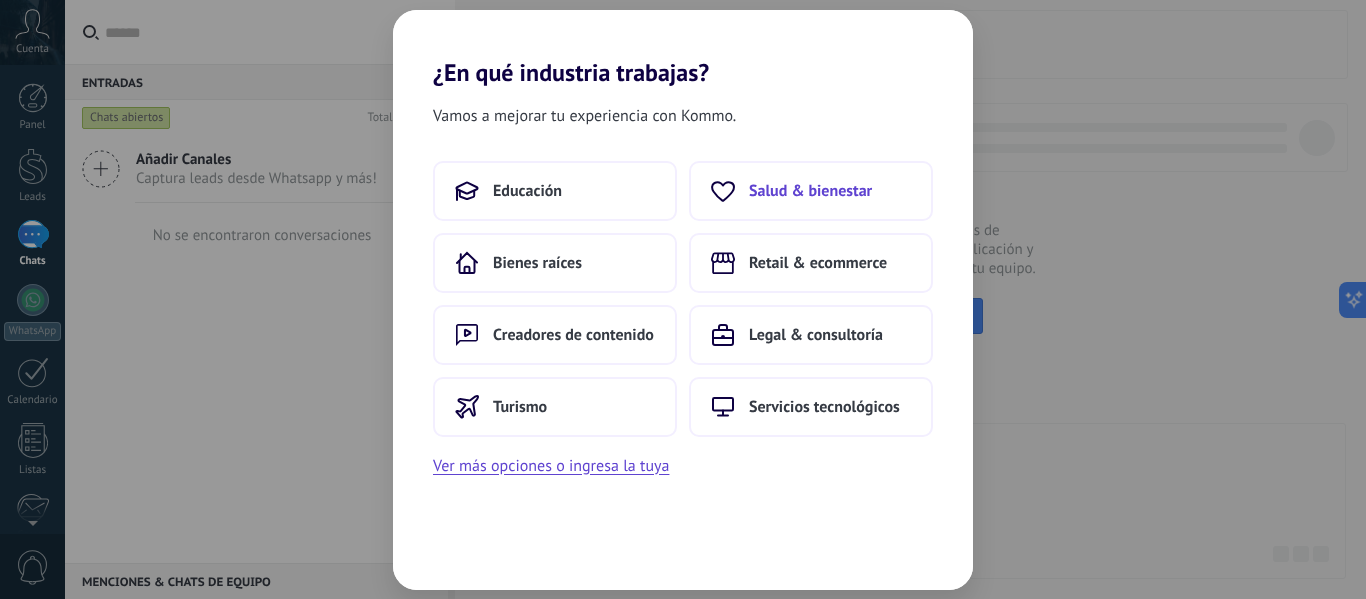click on "Salud & bienestar" at bounding box center (811, 191) 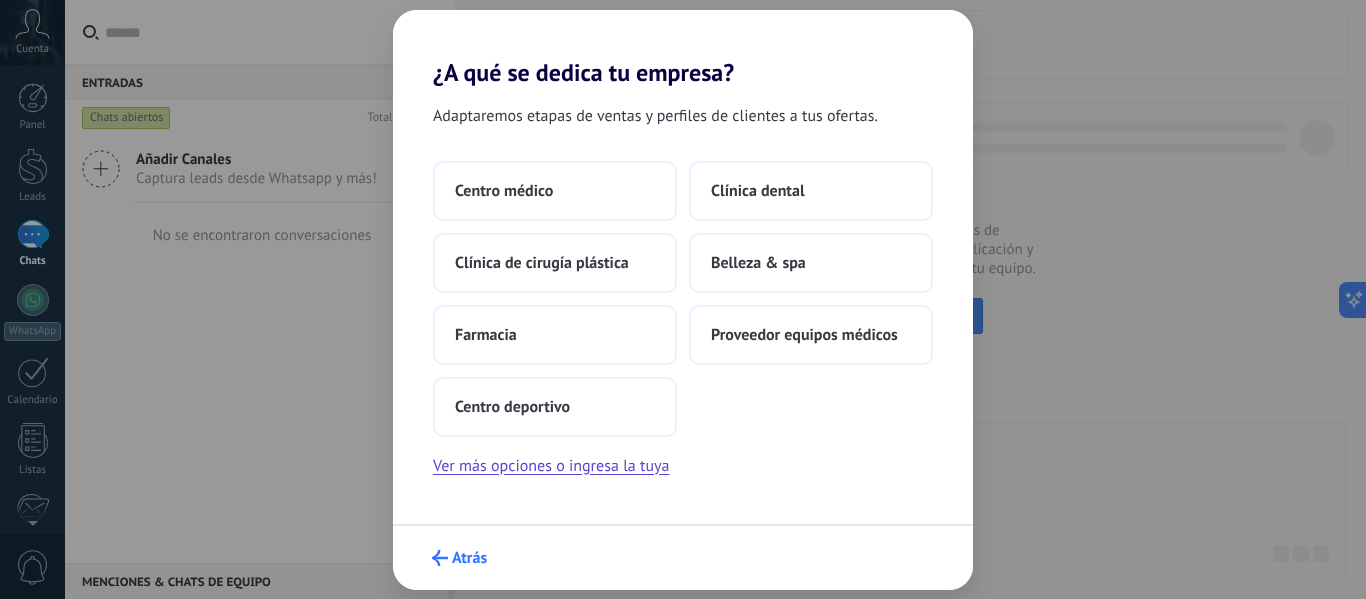 click on "Atrás" at bounding box center [469, 558] 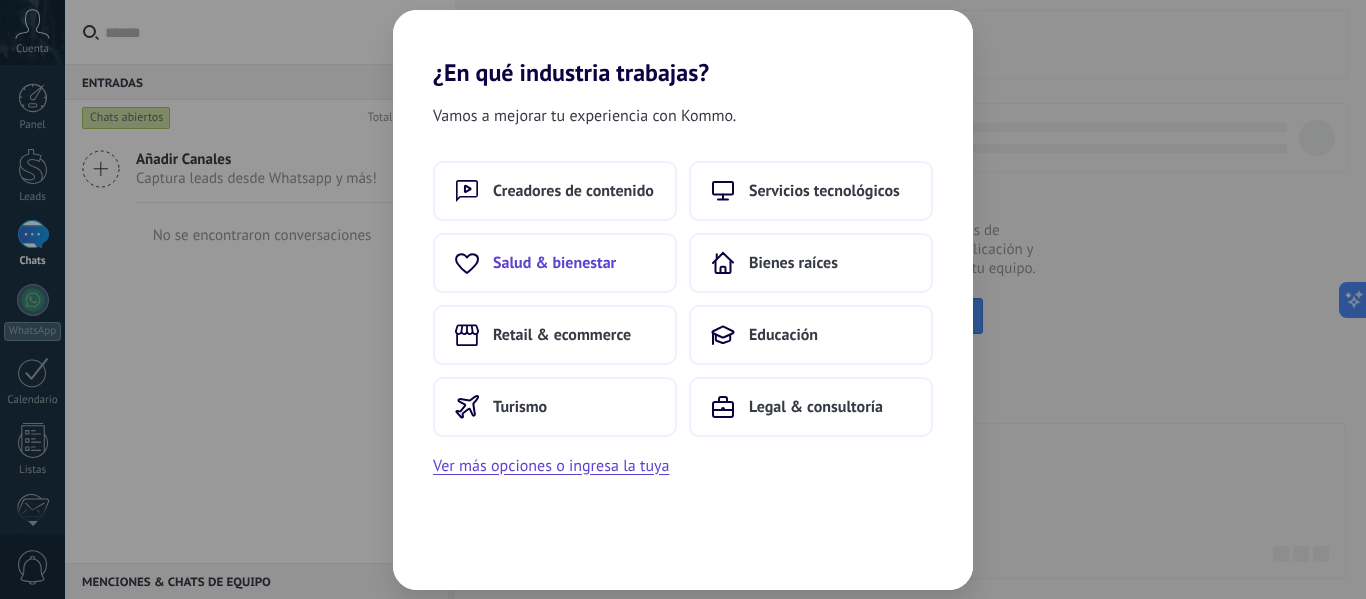 click on "Salud & bienestar" at bounding box center (555, 263) 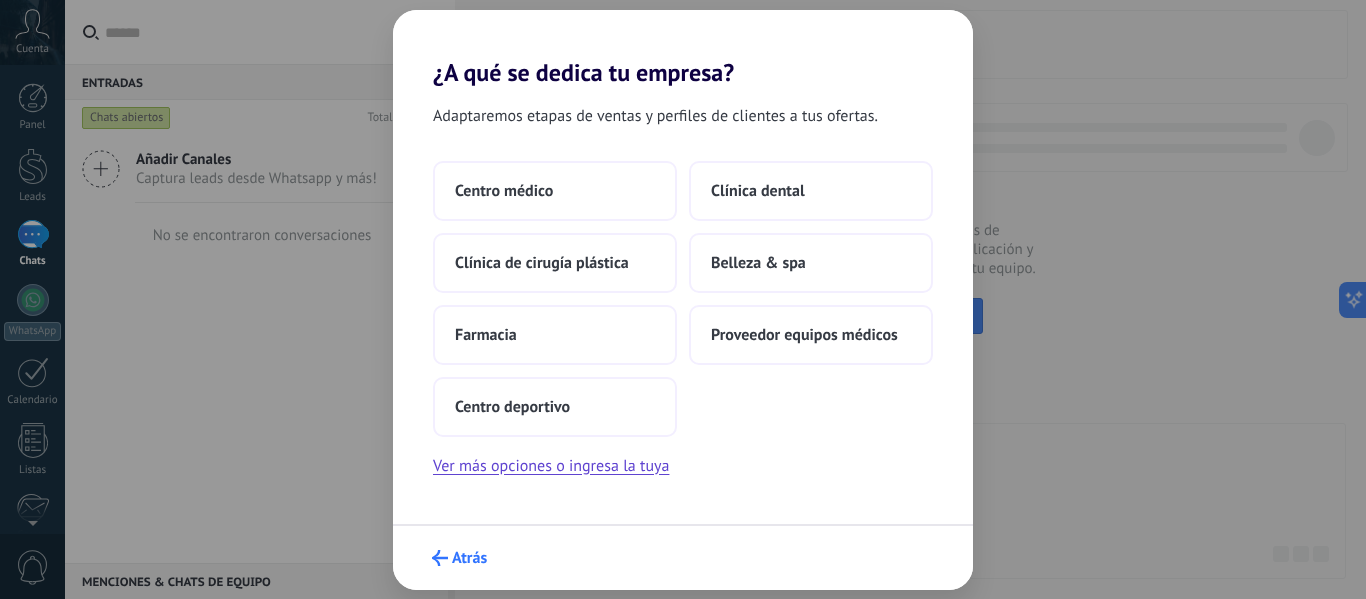 click on "Atrás" at bounding box center [459, 558] 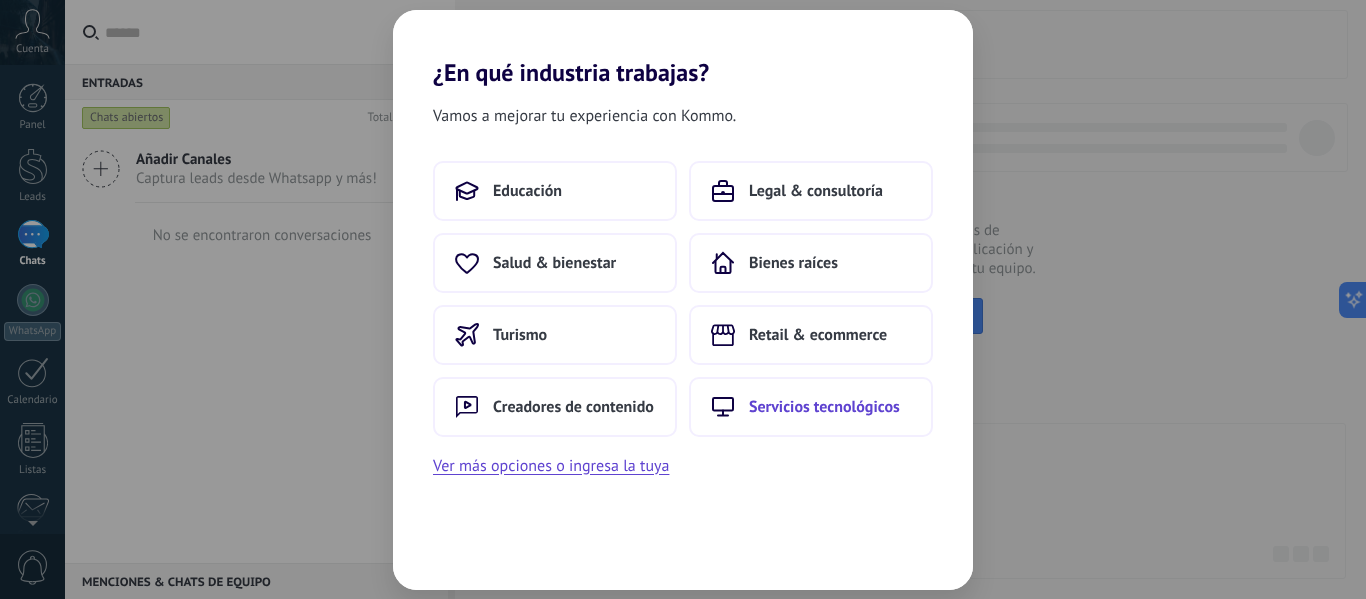 click on "Servicios tecnológicos" at bounding box center [824, 407] 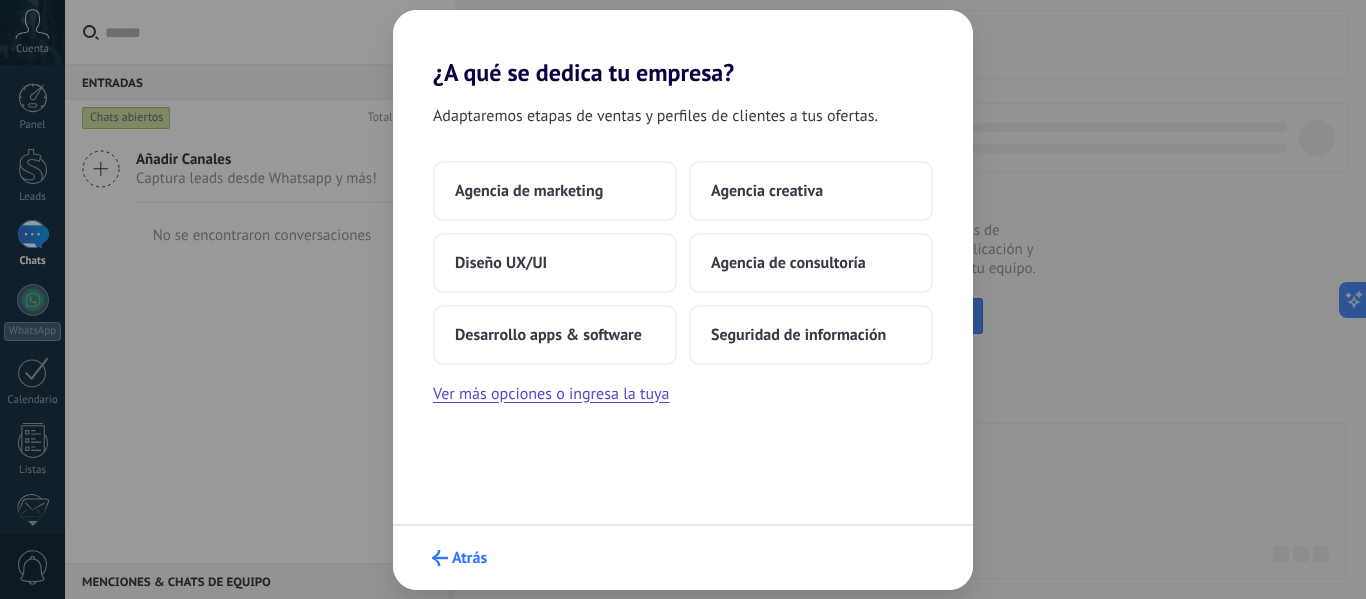 click on "Atrás" at bounding box center (459, 558) 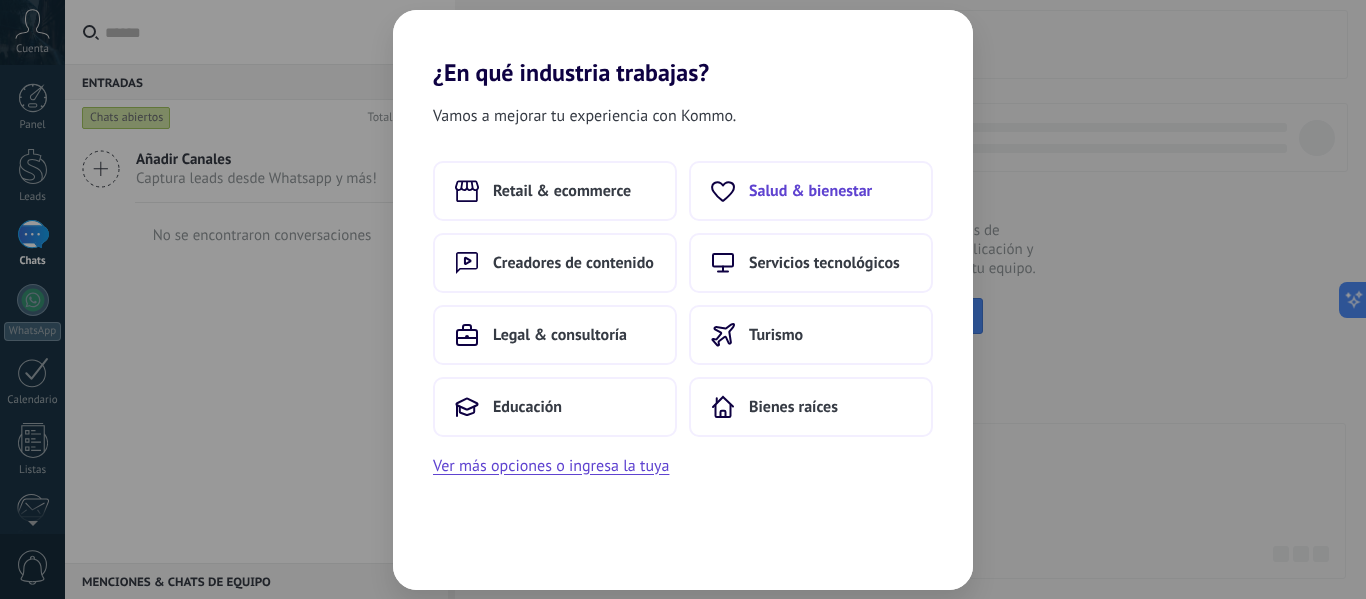 click on "Salud & bienestar" at bounding box center (811, 191) 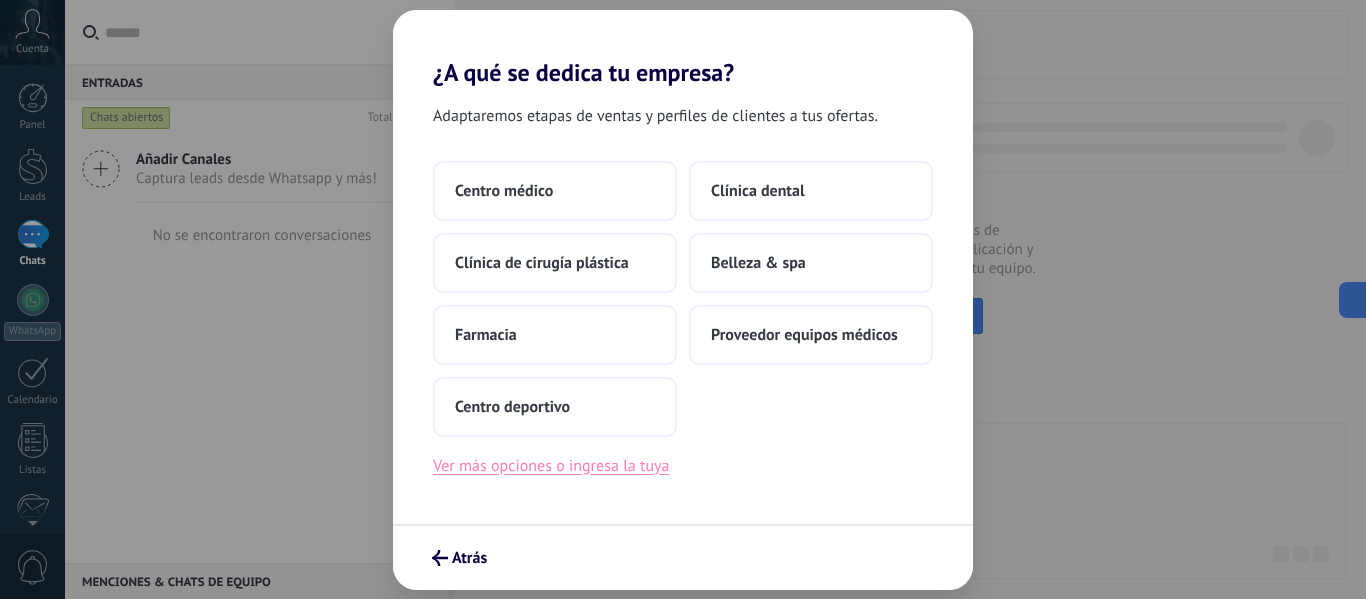 click on "Ver más opciones o ingresa la tuya" at bounding box center [551, 466] 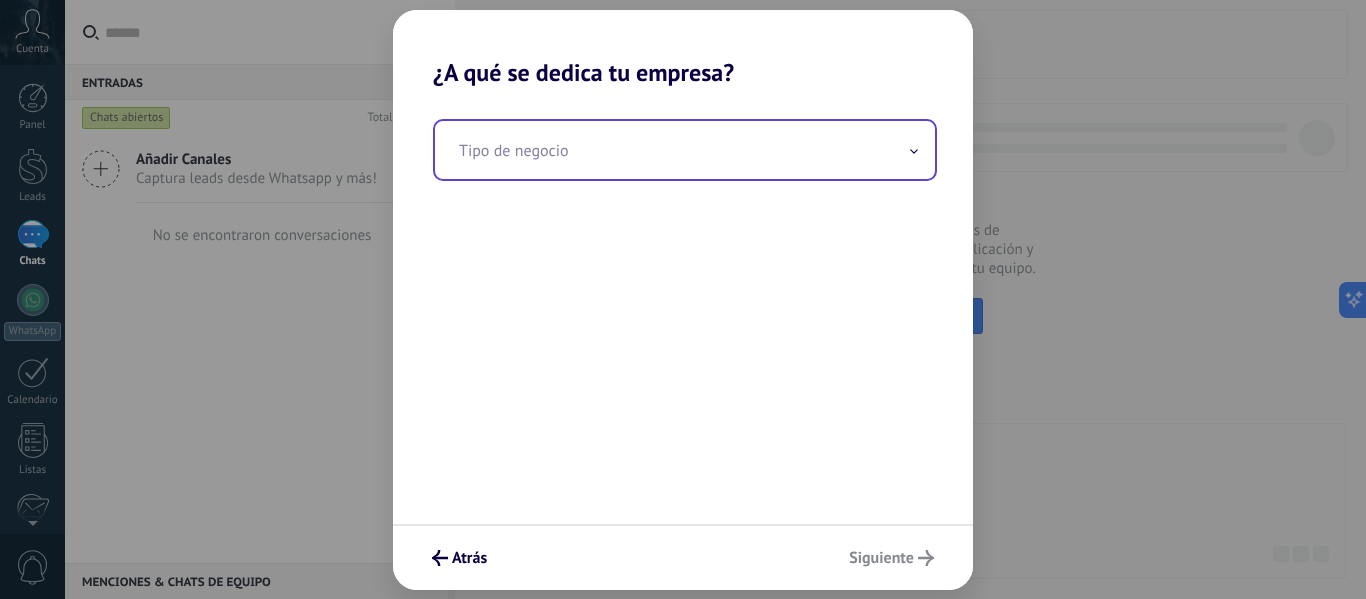 click at bounding box center [685, 150] 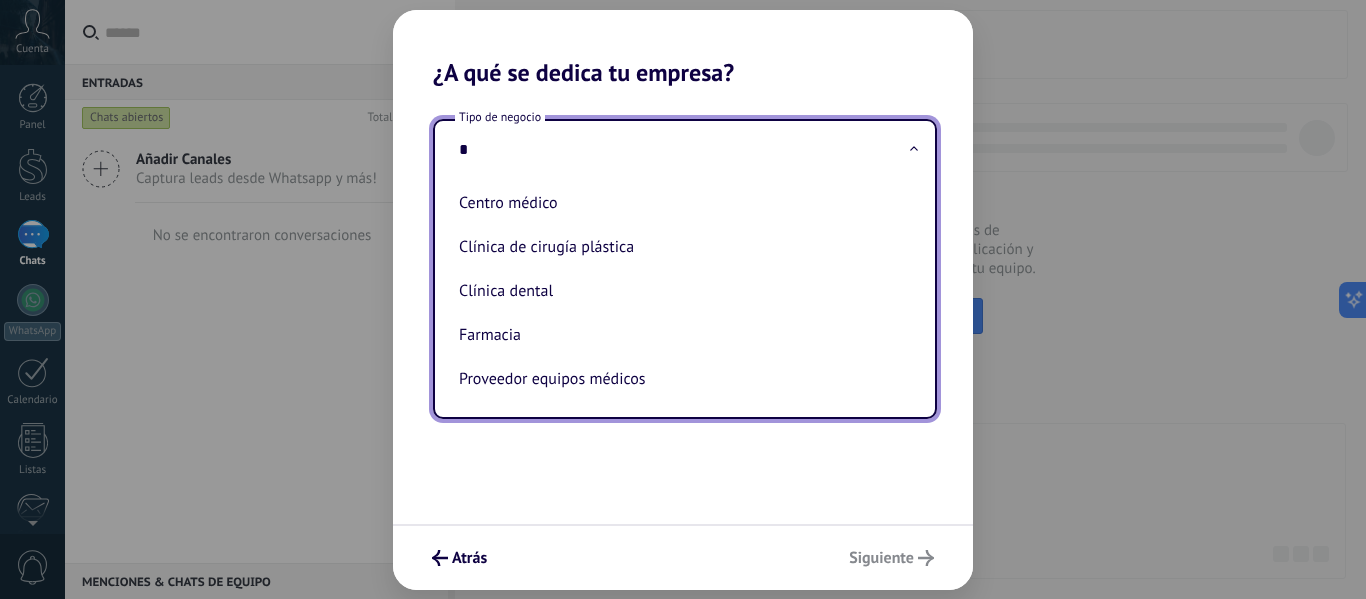 scroll, scrollTop: 0, scrollLeft: 0, axis: both 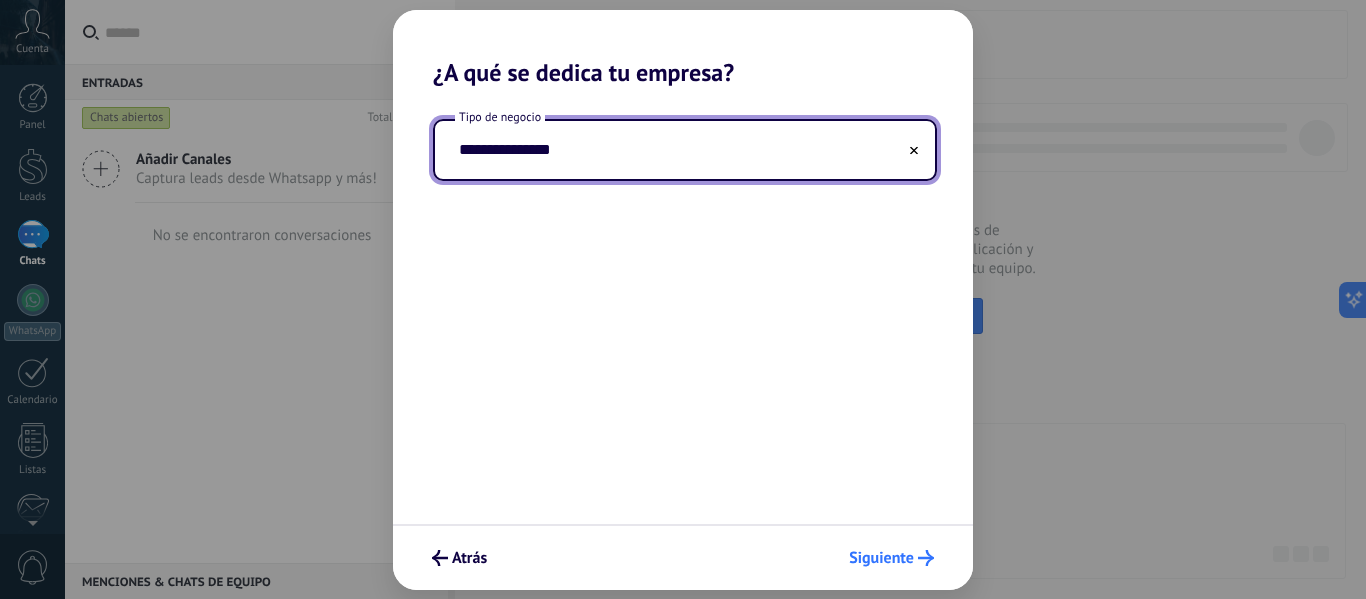 type on "**********" 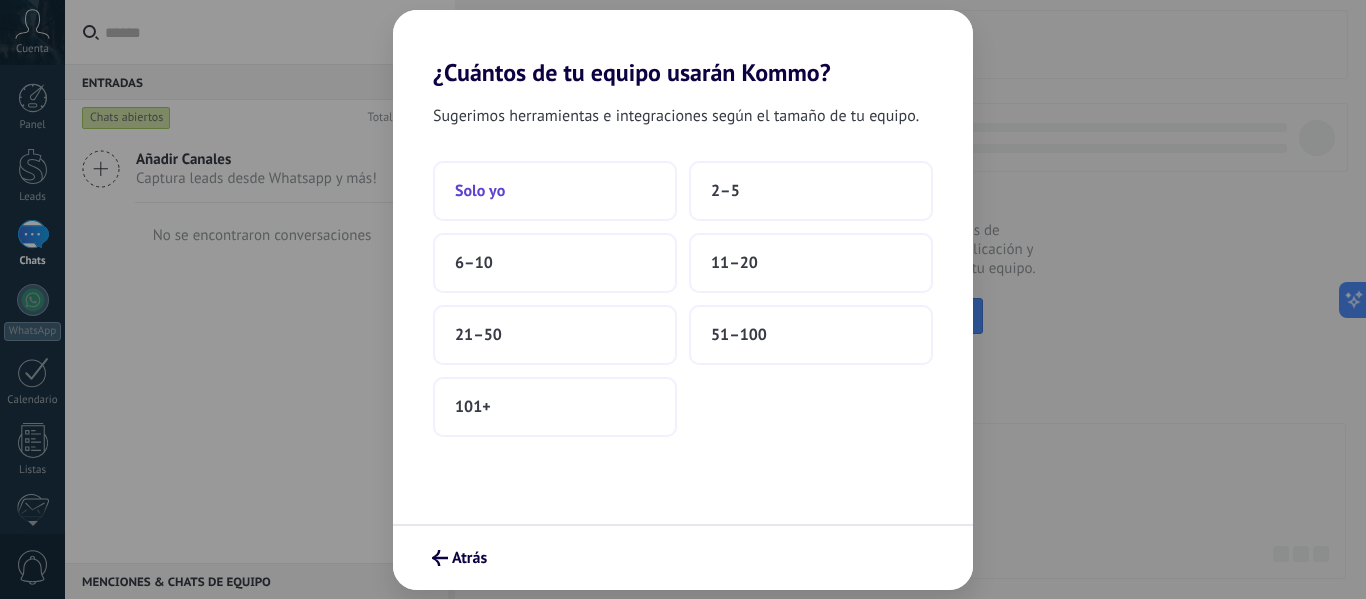 click on "Solo yo" at bounding box center [555, 191] 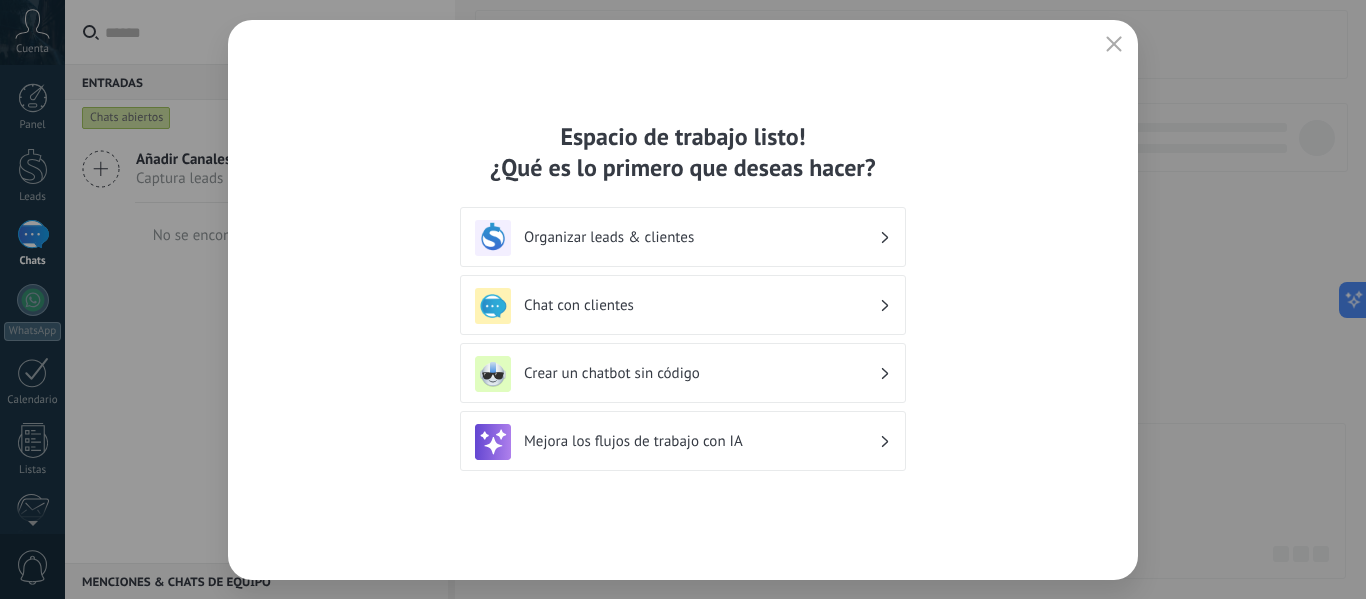 click on "Organizar leads & clientes" at bounding box center (701, 237) 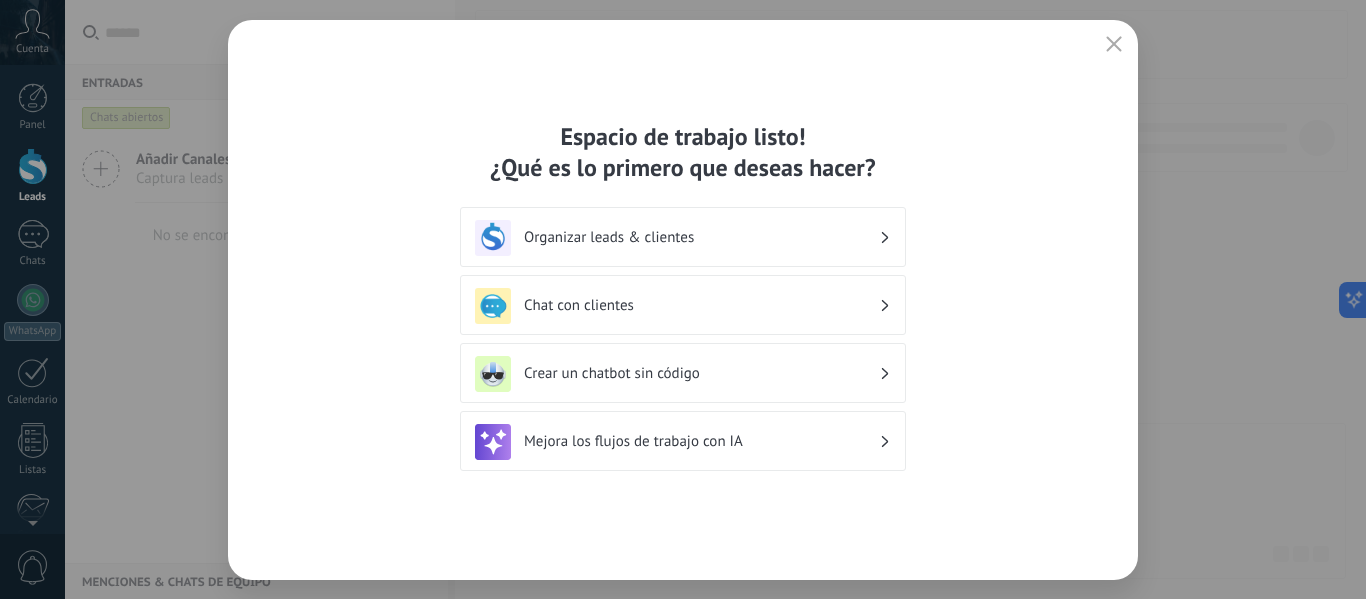 click on "Chat con clientes" at bounding box center [683, 306] 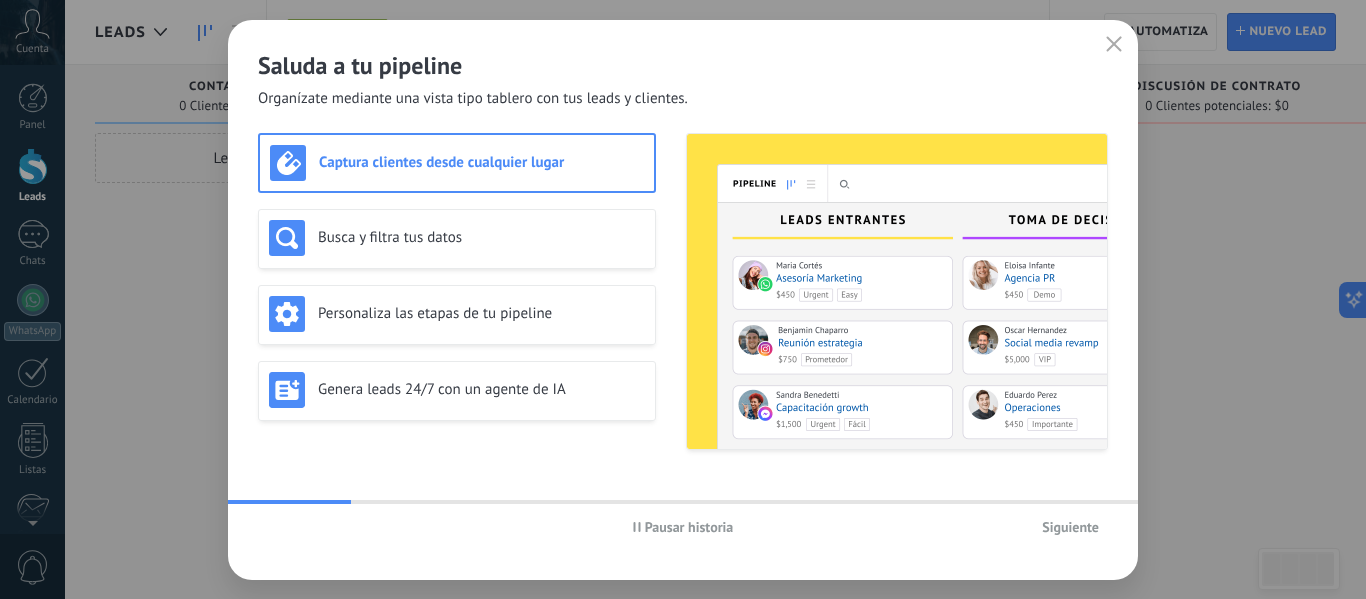 click 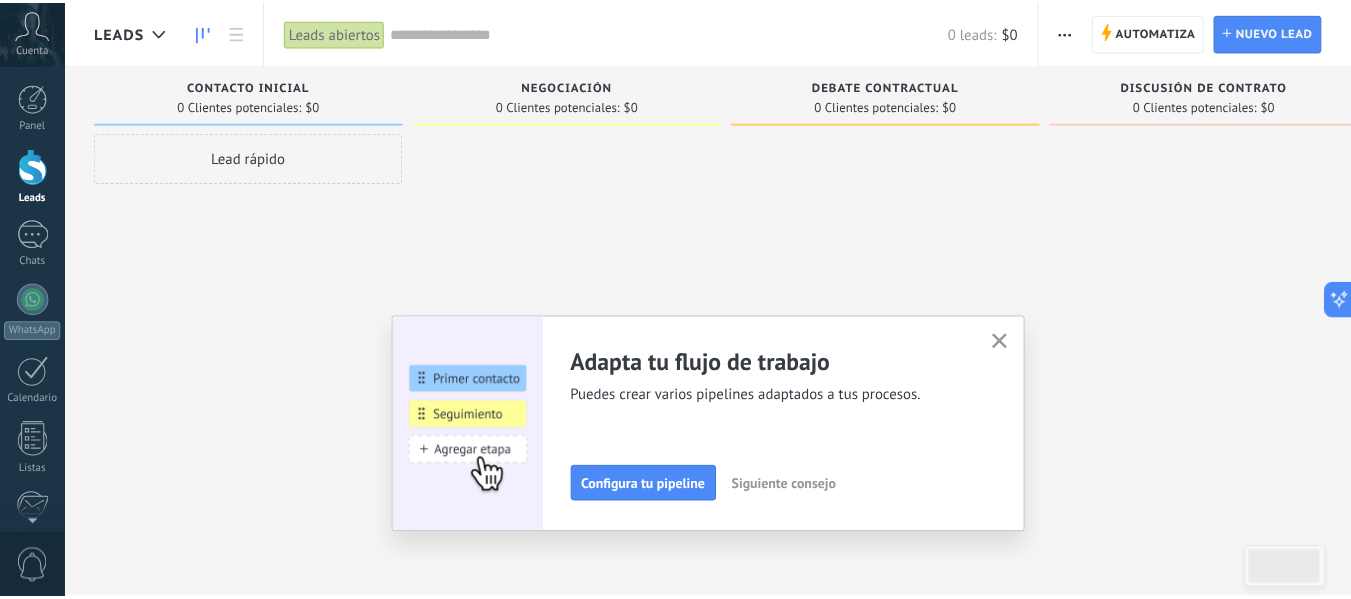scroll, scrollTop: 233, scrollLeft: 0, axis: vertical 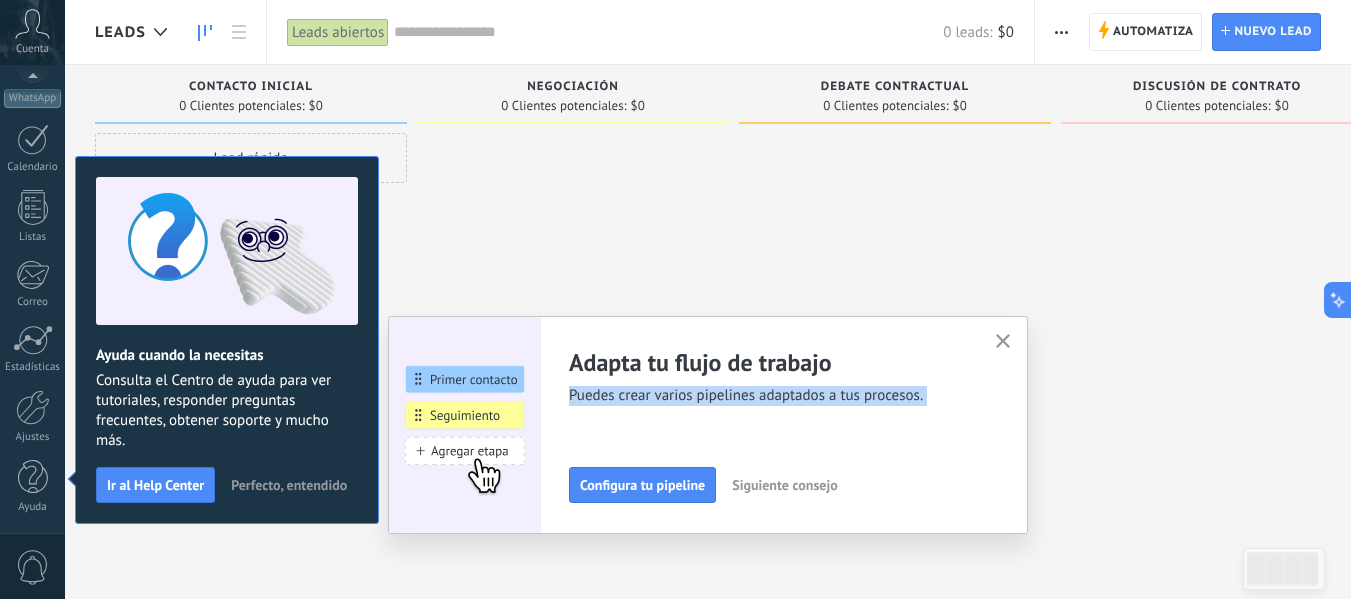 click on "Adapta tu flujo de trabajo Puedes crear varios pipelines adaptados a tus procesos. Configura tu pipeline Siguiente consejo Gana más leads en pocos clicks Puedes conversar con tus leads tanto en la bandeja de entrada y en tu pipeline Conecta más fuentes Siguiente consejo ¿Necesitas ayuda de expertos? Nuestros socios oficiales pueden hacer todo, desde la consultoría hasta el desarrollo y más allá. Contratar a un socio de Kommo Siguiente consejo" at bounding box center (708, 425) 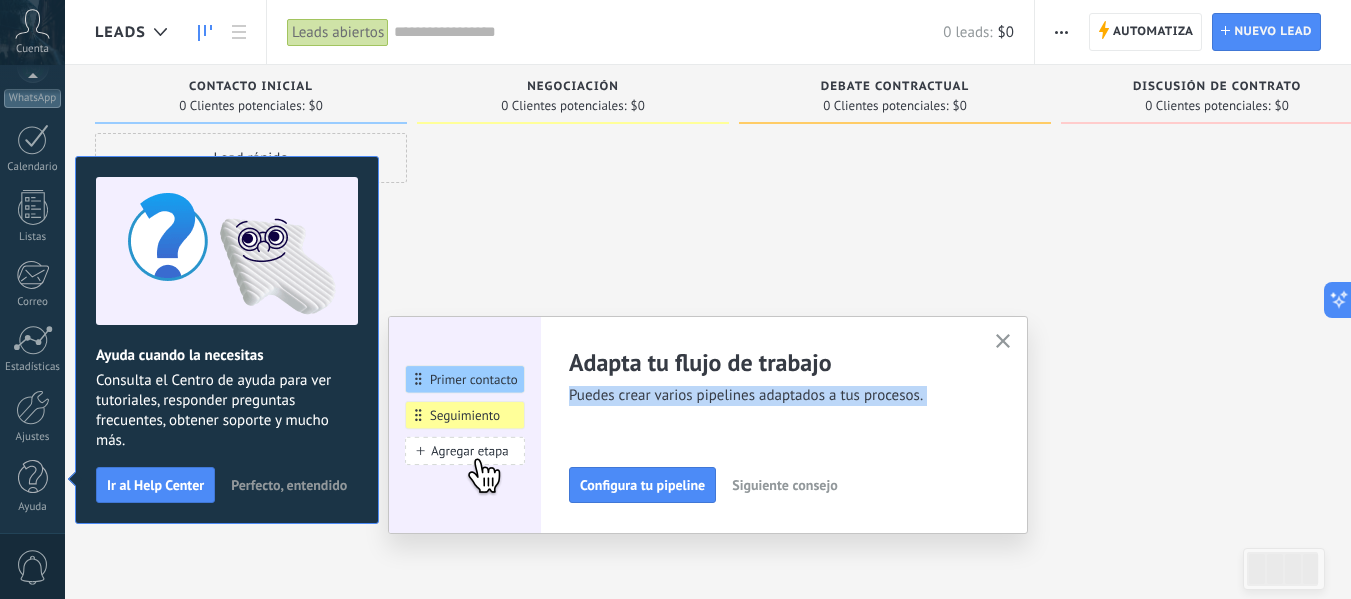 click at bounding box center (1003, 342) 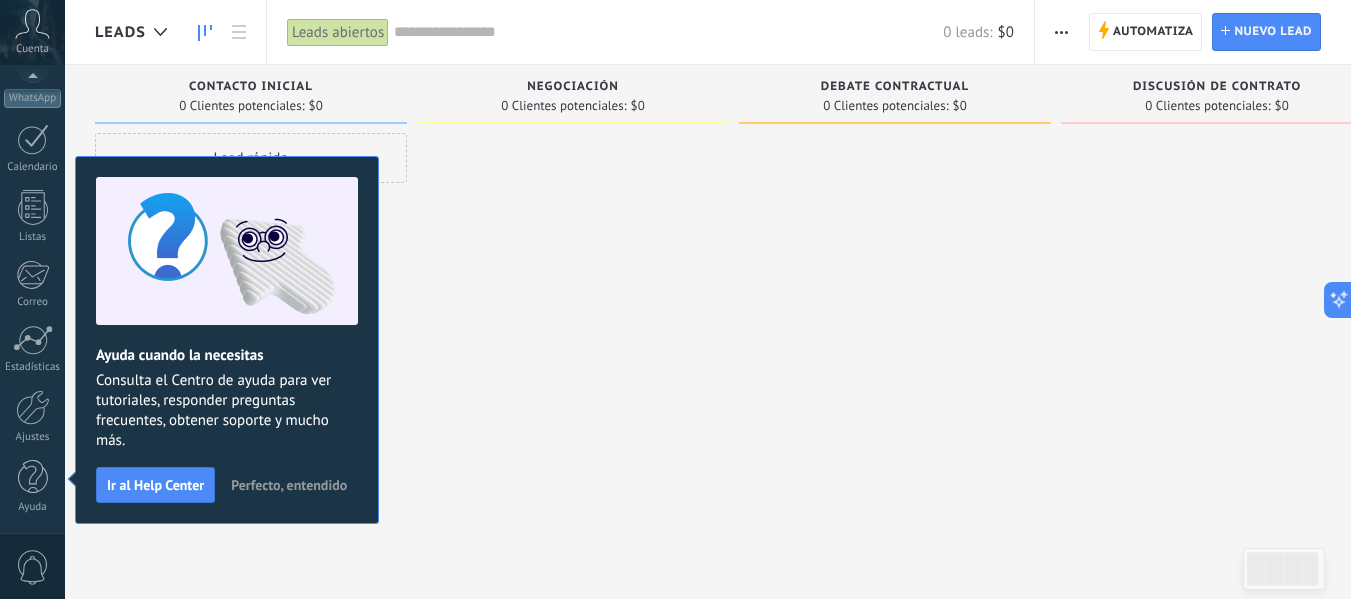 click on "Perfecto, entendido" at bounding box center (289, 485) 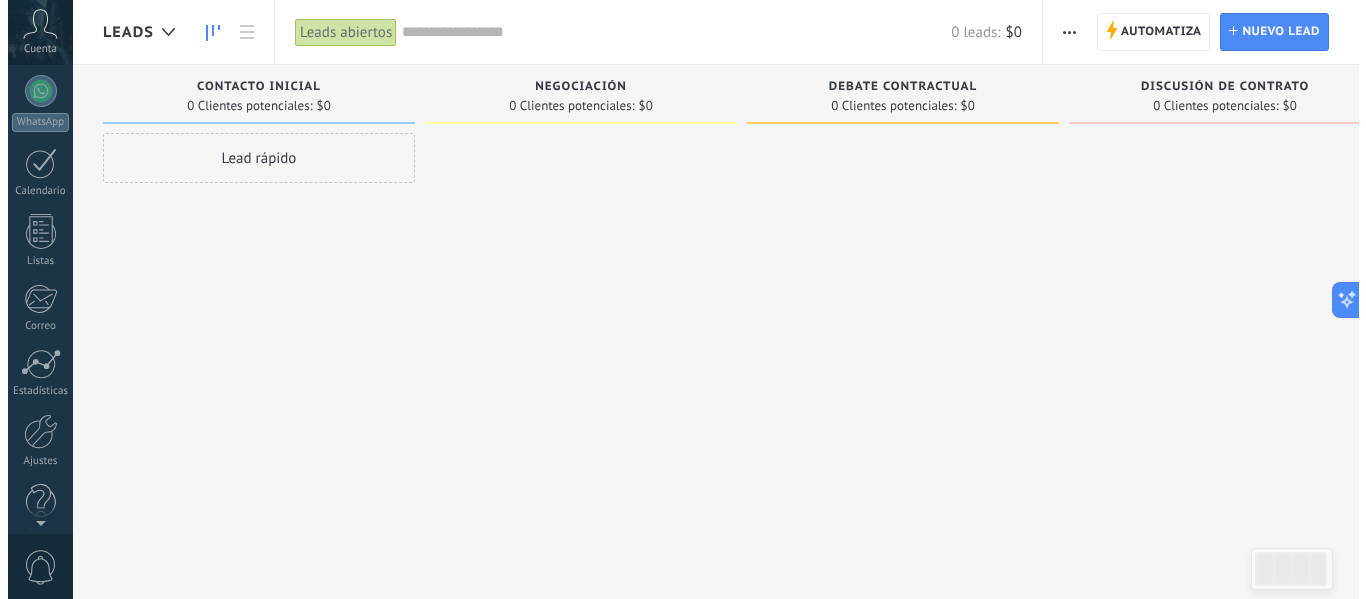 scroll, scrollTop: 0, scrollLeft: 0, axis: both 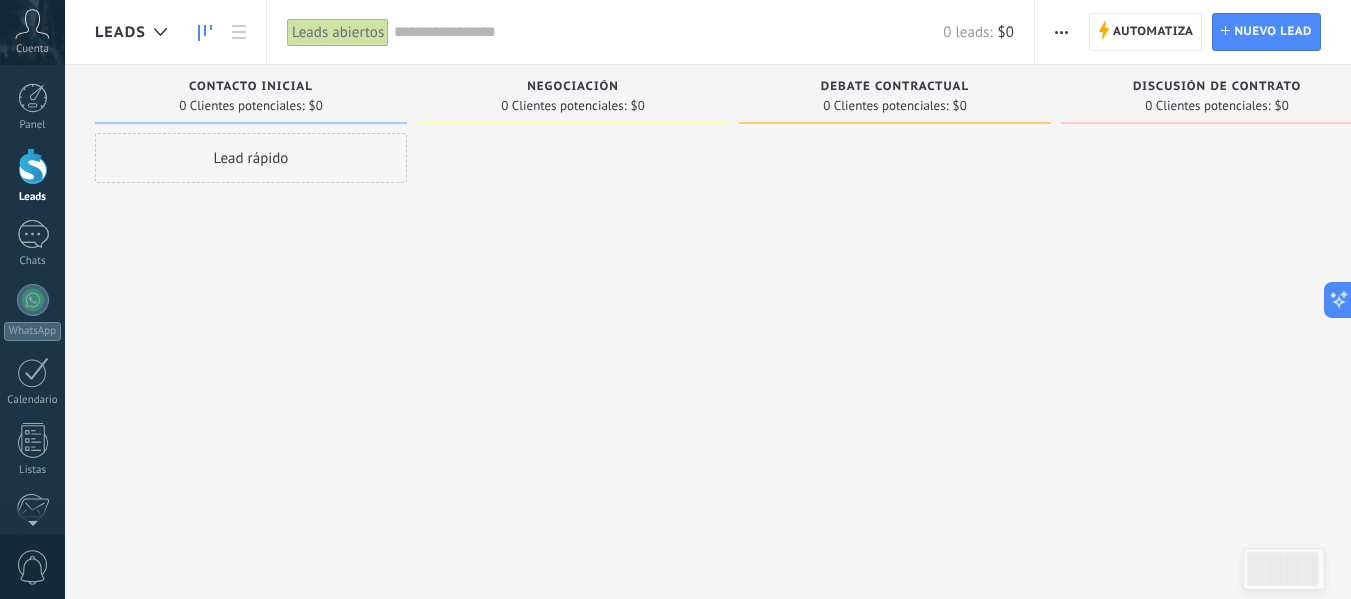 click 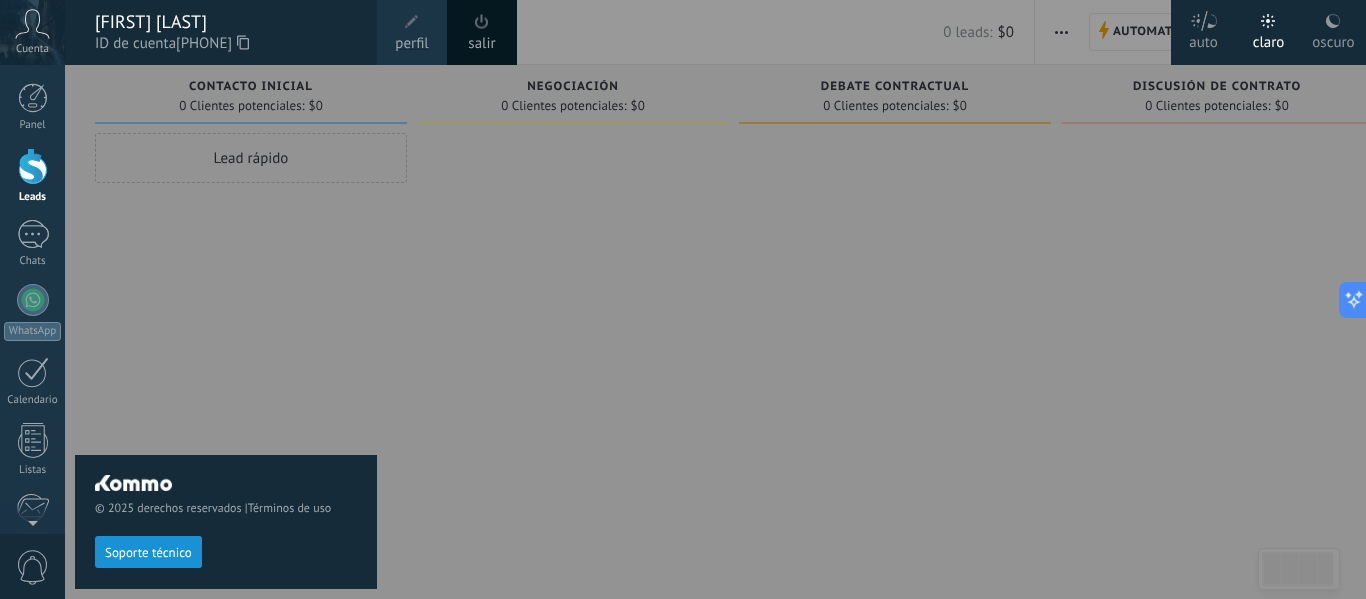 click on "auto" at bounding box center (1203, 32) 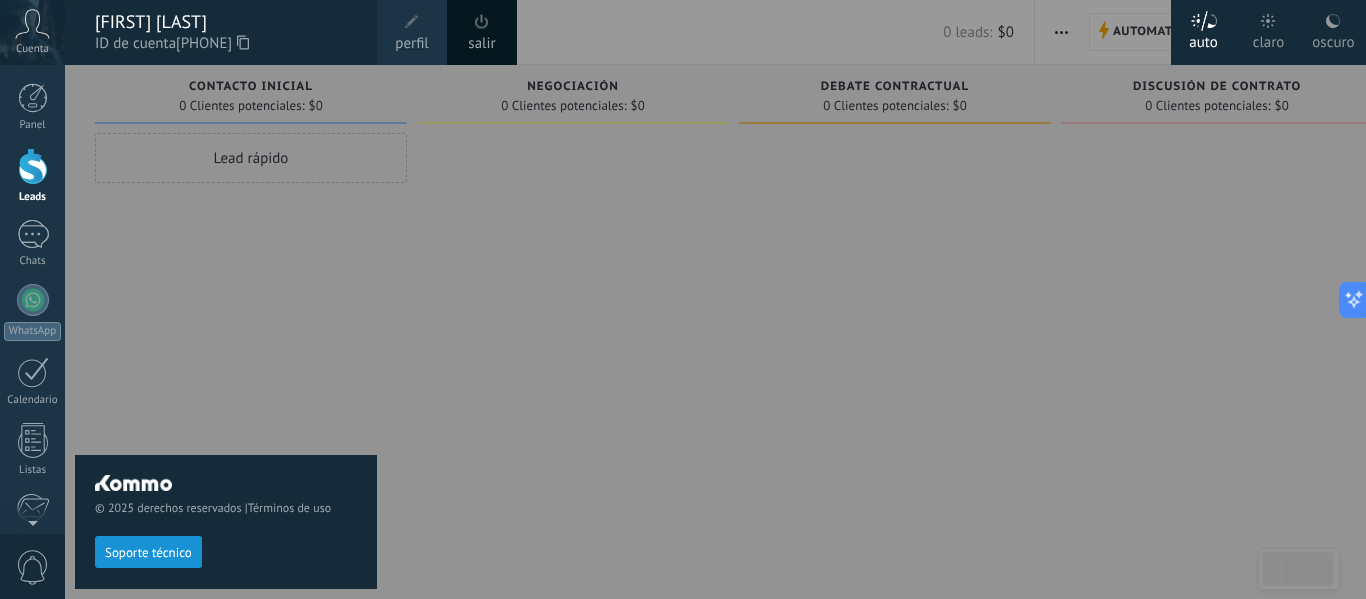 click on "claro" at bounding box center [1268, 32] 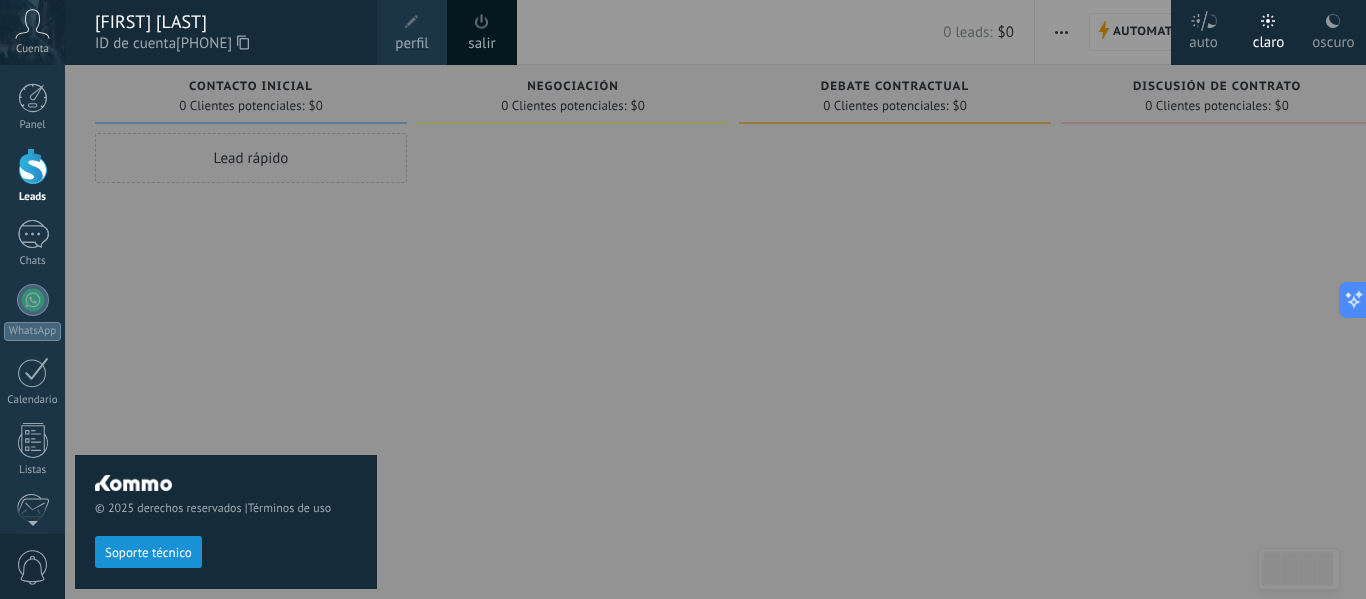 drag, startPoint x: 222, startPoint y: 250, endPoint x: 189, endPoint y: 238, distance: 35.1141 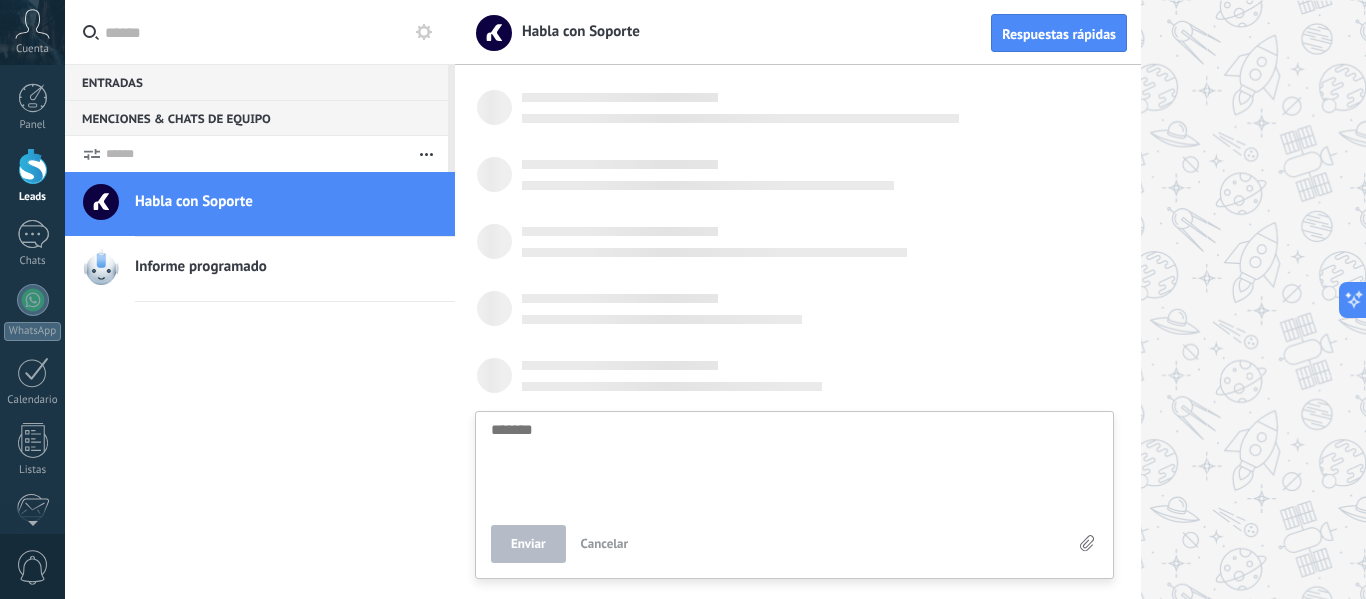 scroll, scrollTop: 19, scrollLeft: 0, axis: vertical 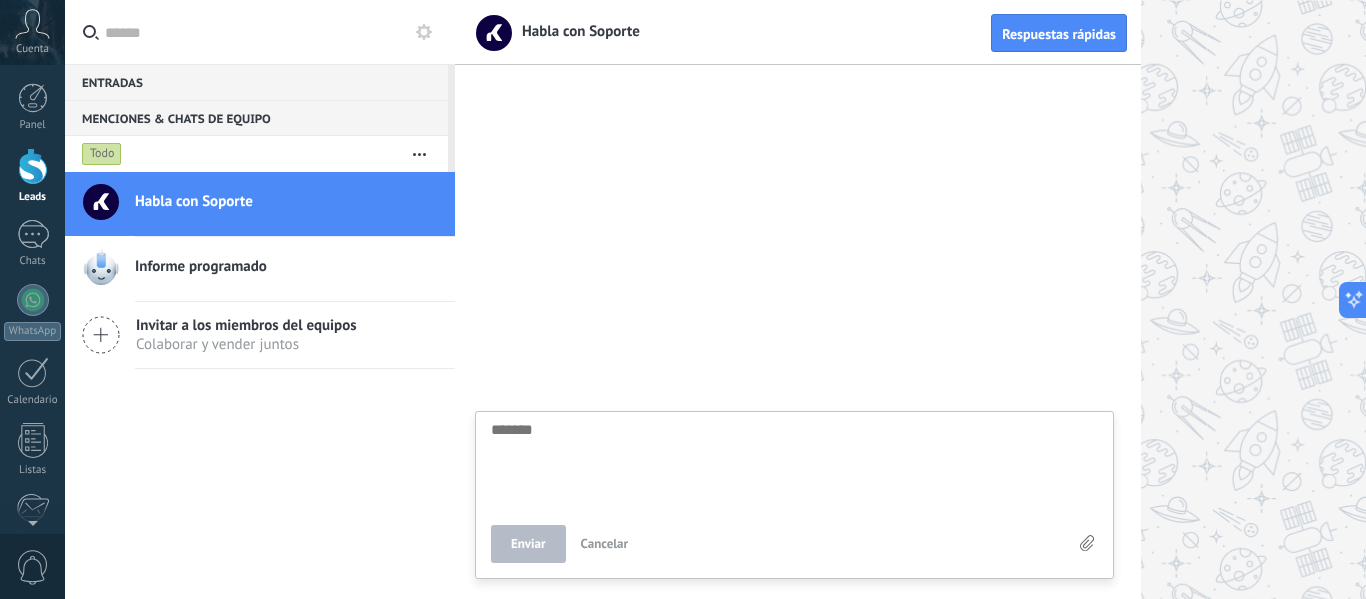 click on "Cuenta" at bounding box center [32, 32] 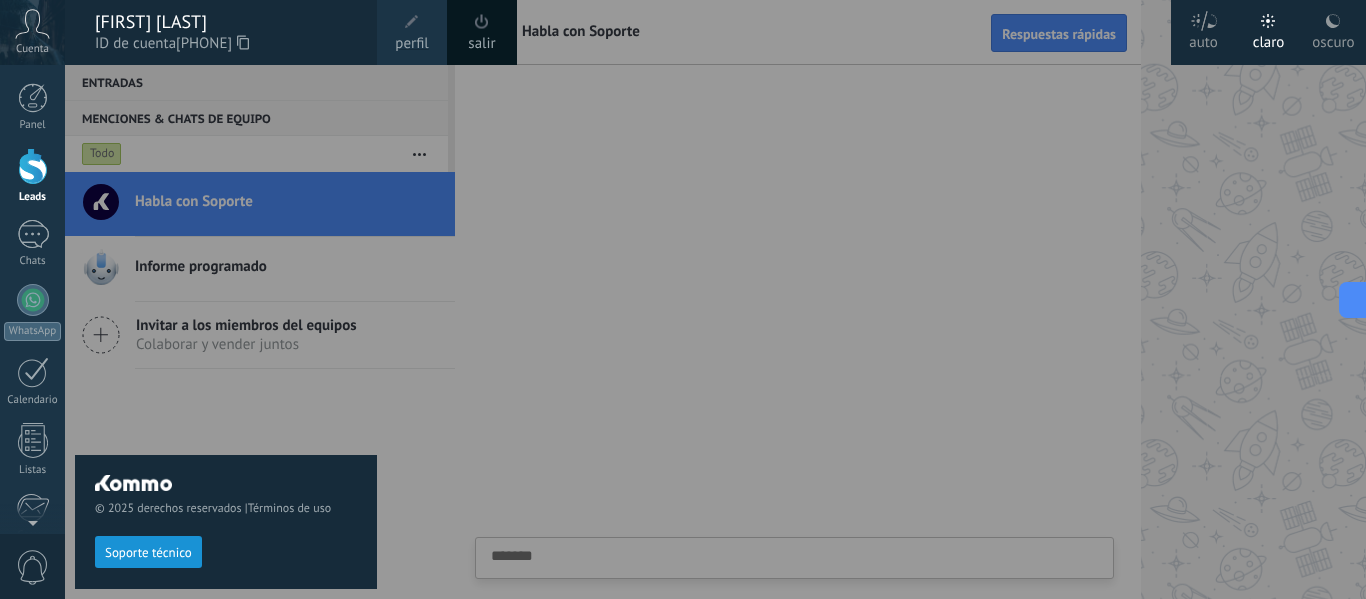 click at bounding box center (748, 299) 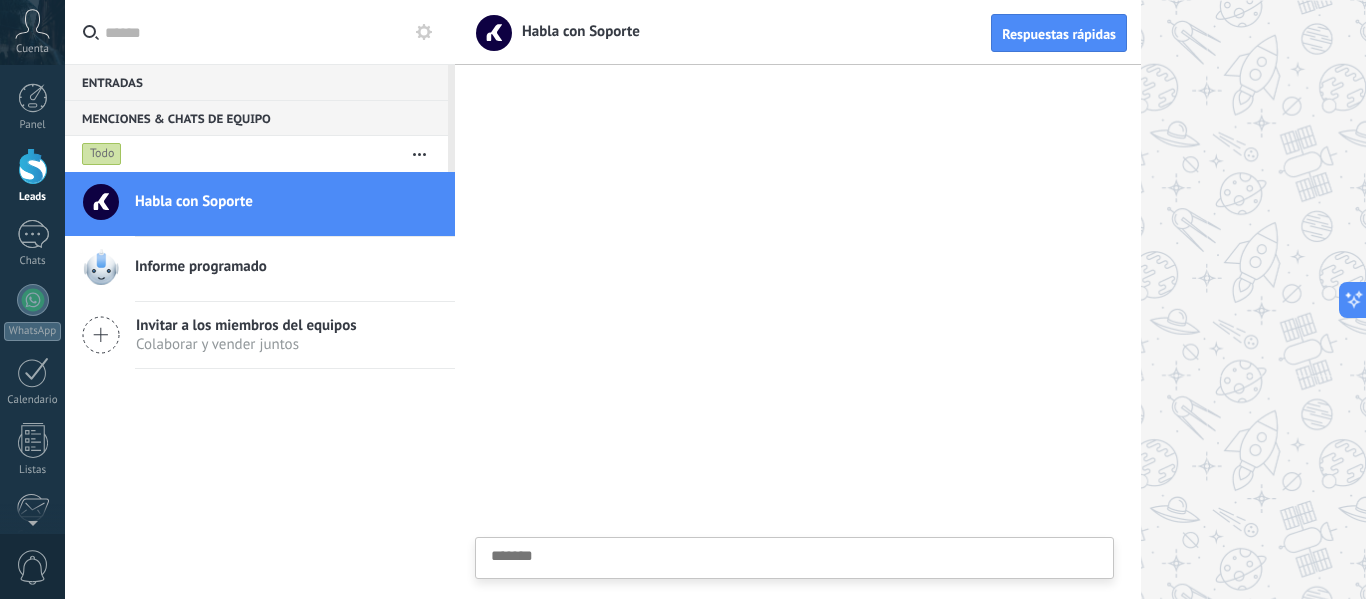 click on "Cuenta" at bounding box center [32, 49] 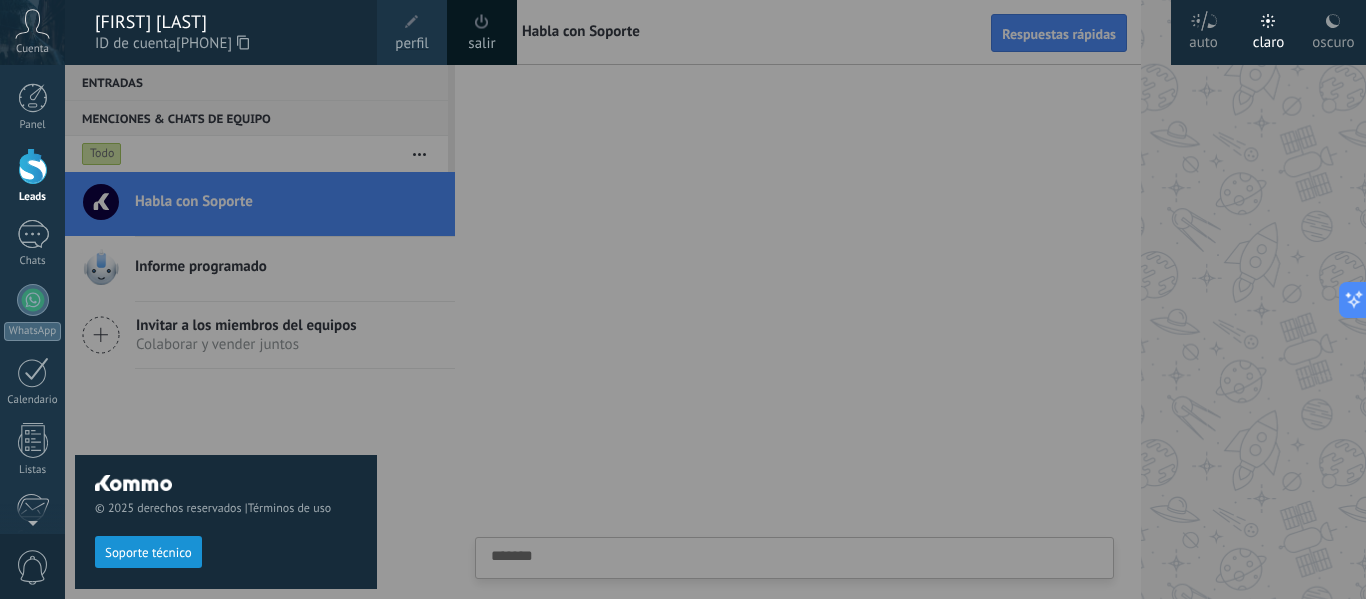 click at bounding box center [748, 299] 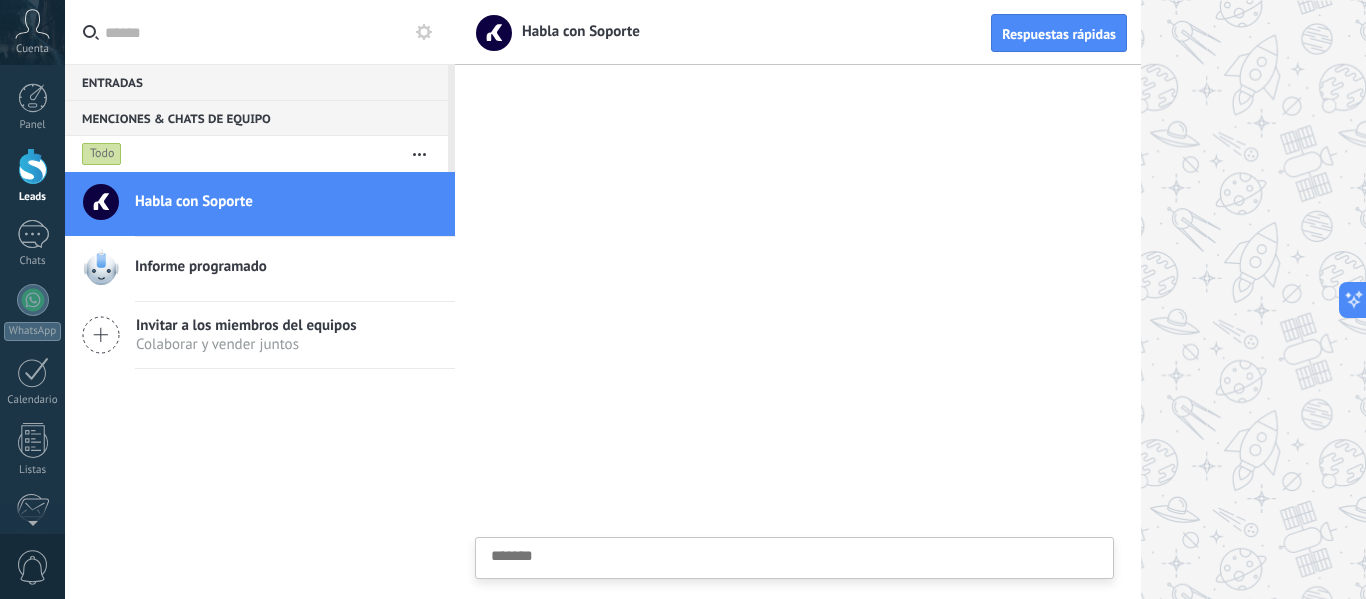 click on "Entradas 0" at bounding box center [256, 82] 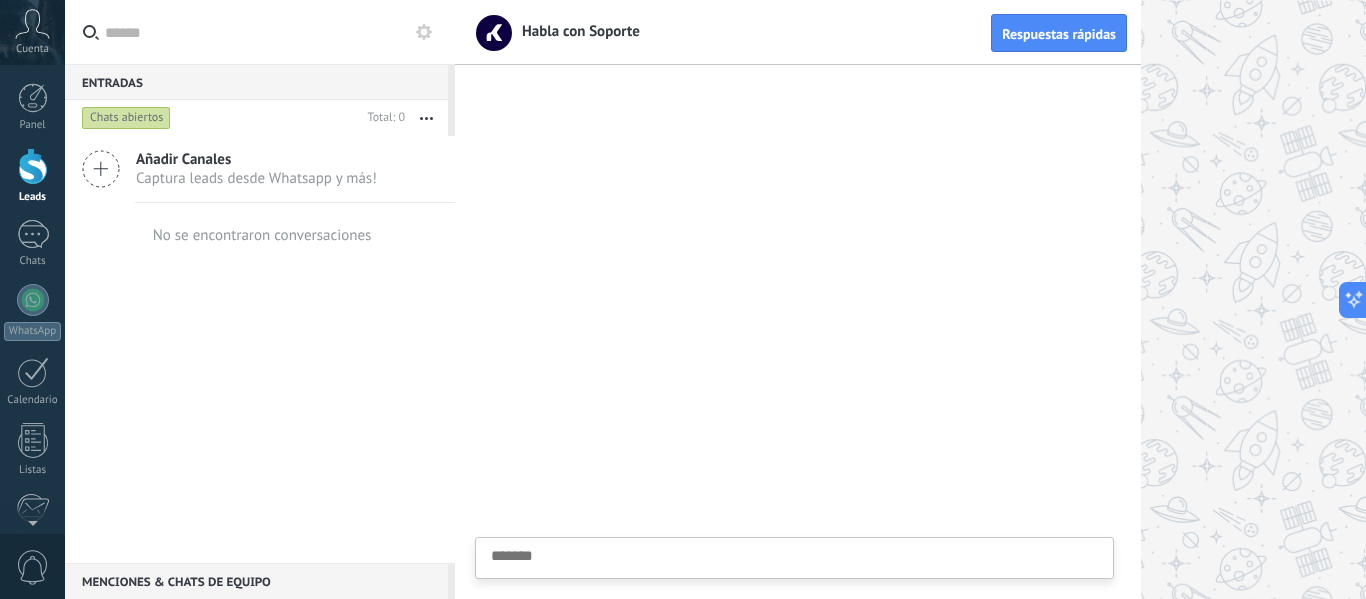 click on "Entradas 0" at bounding box center (256, 82) 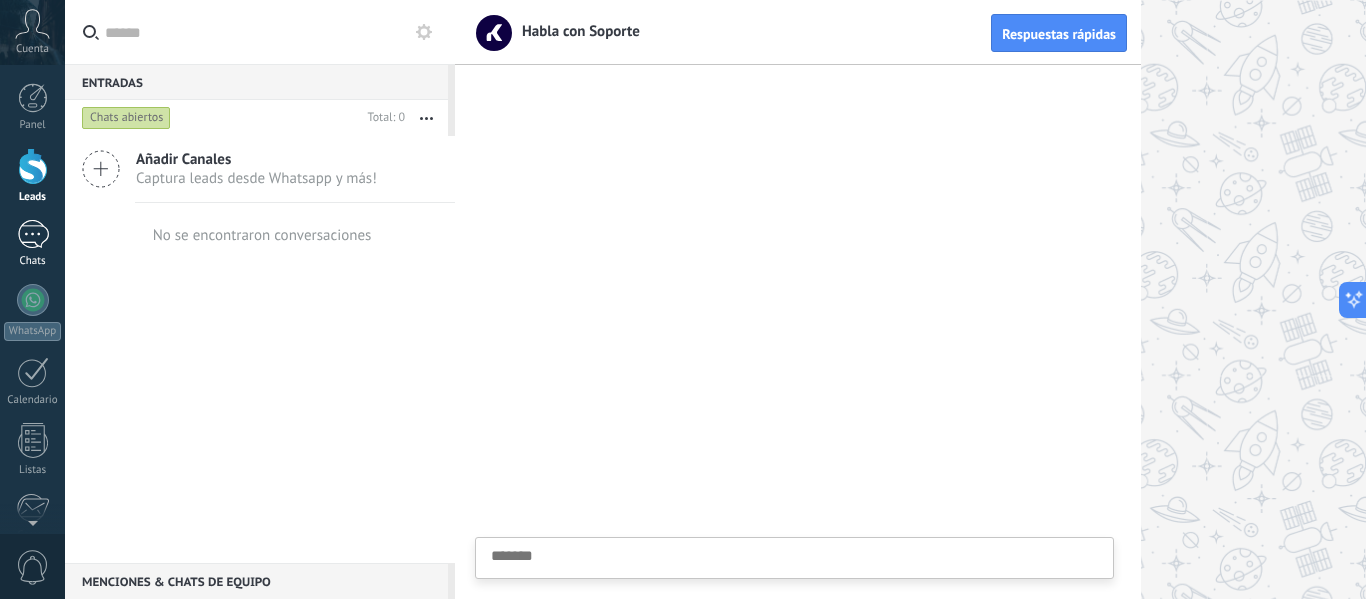 click at bounding box center (33, 234) 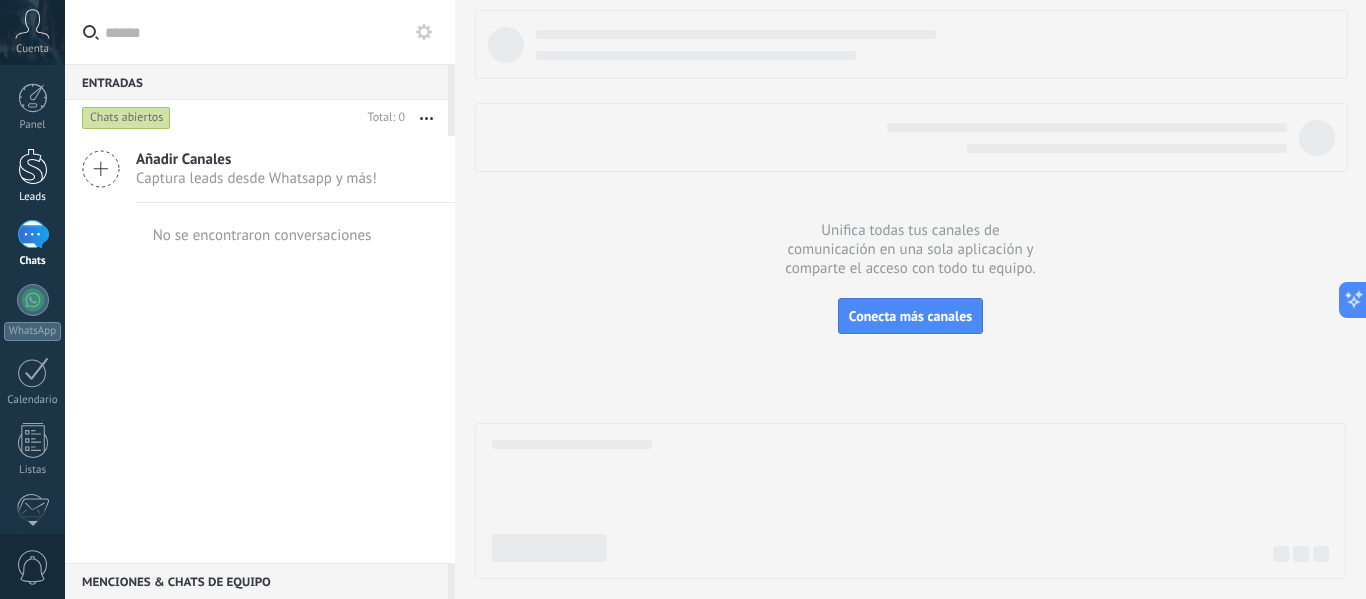 click at bounding box center [33, 166] 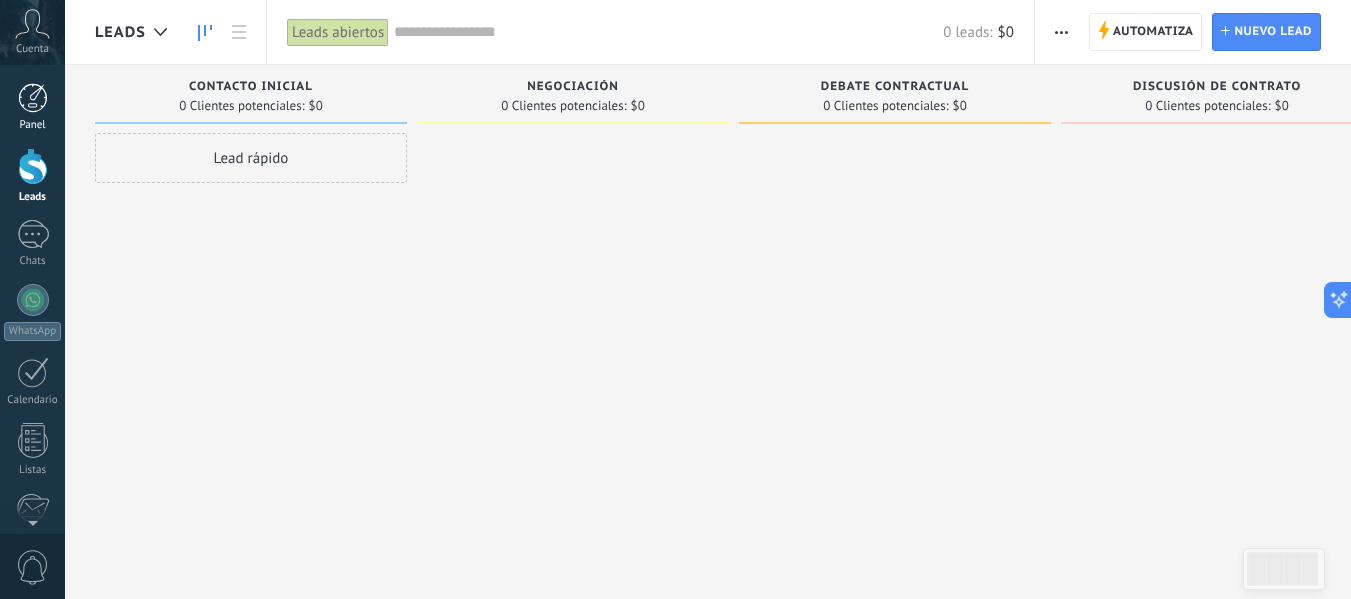 click at bounding box center (33, 98) 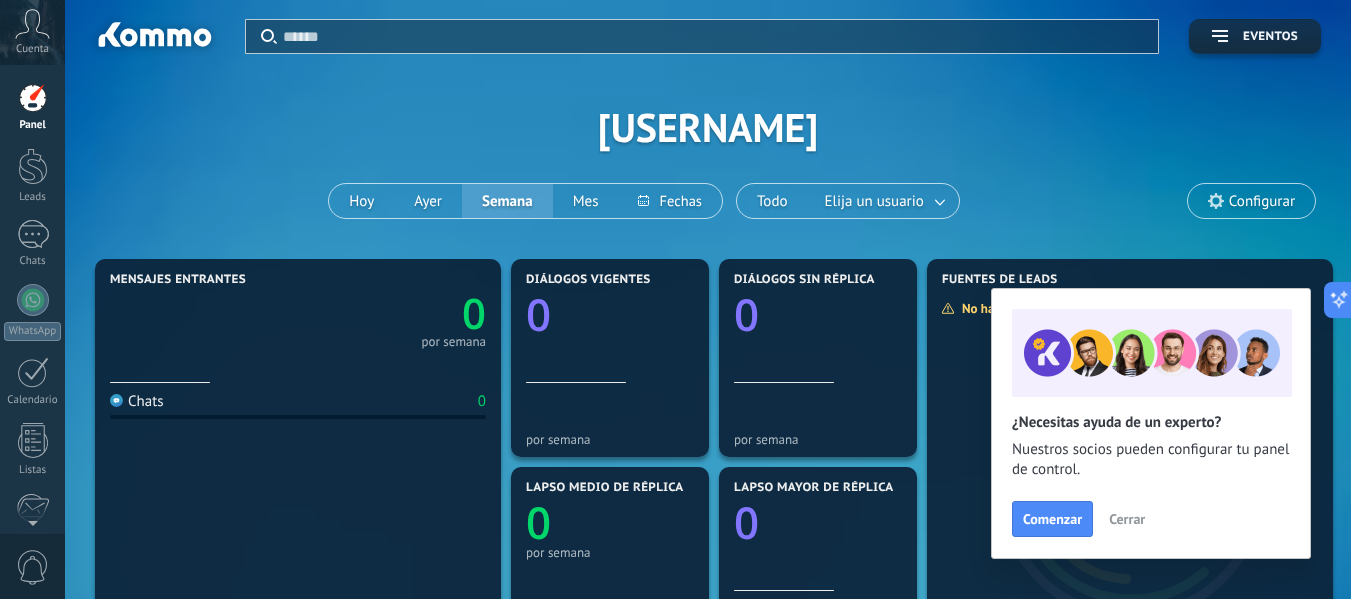click on "Cerrar" at bounding box center [1127, 519] 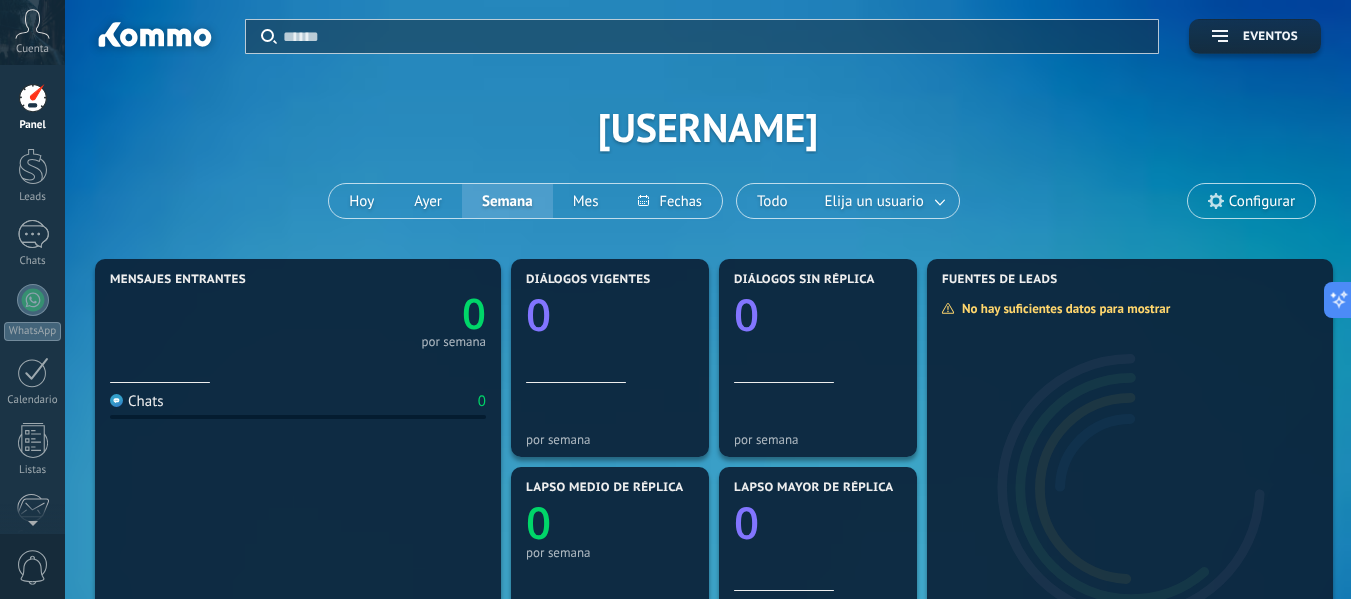 click on "Cuenta" at bounding box center (32, 32) 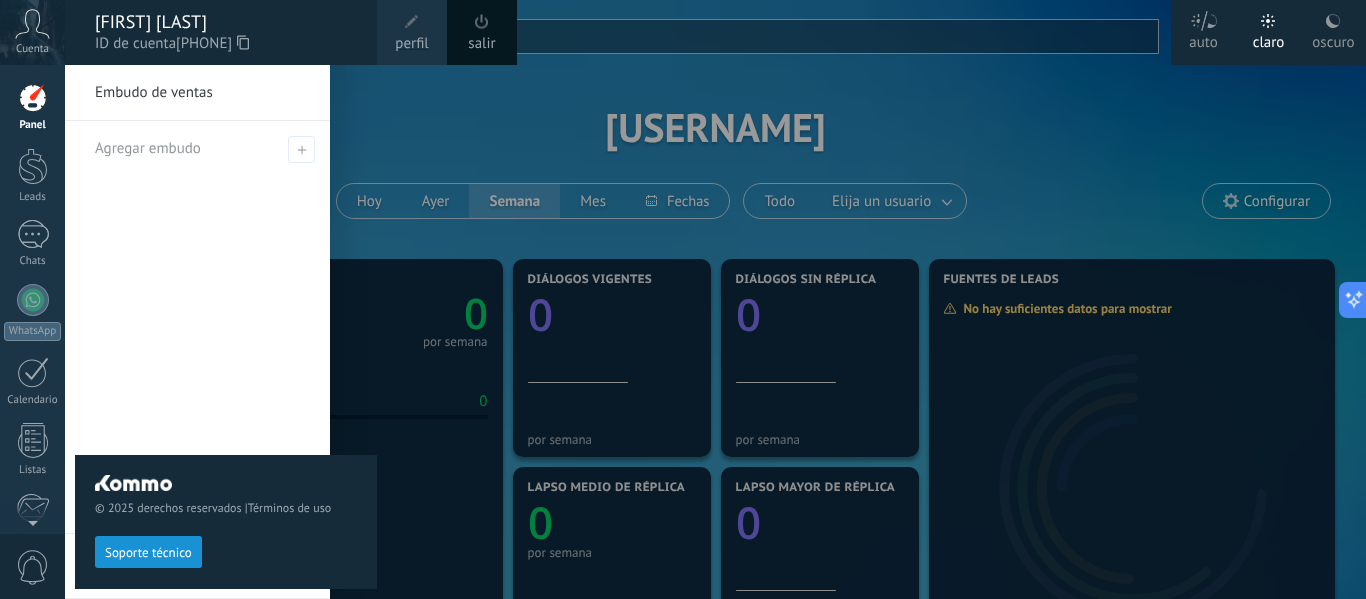 click at bounding box center (748, 299) 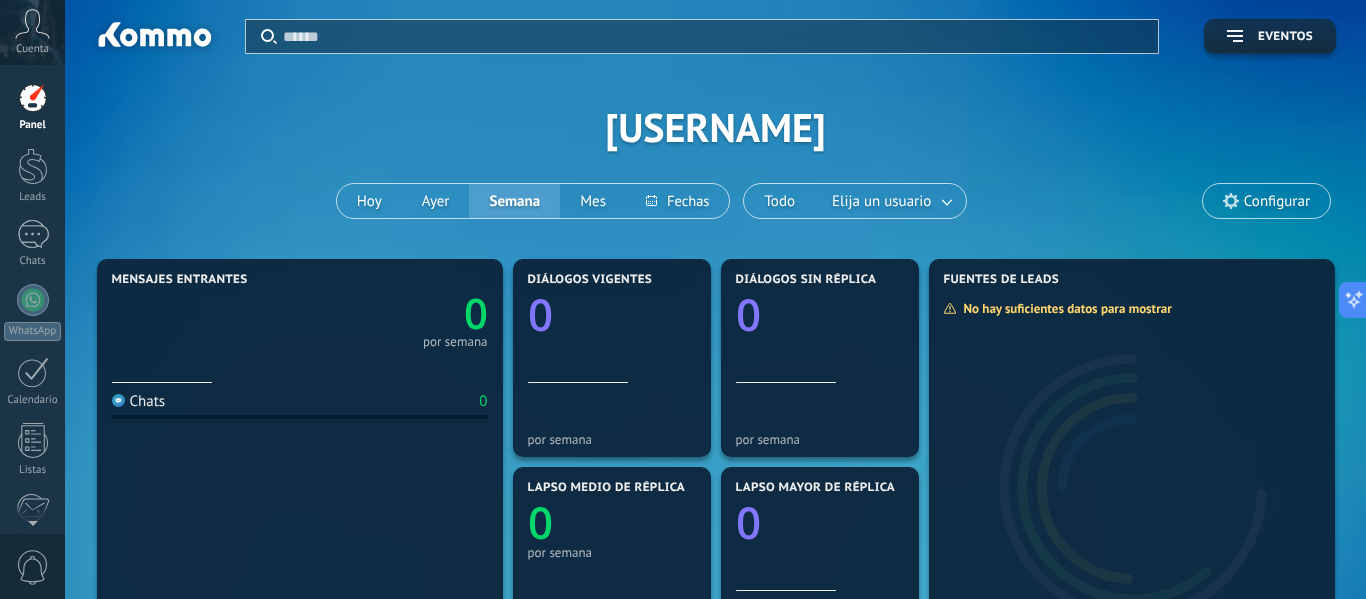 click 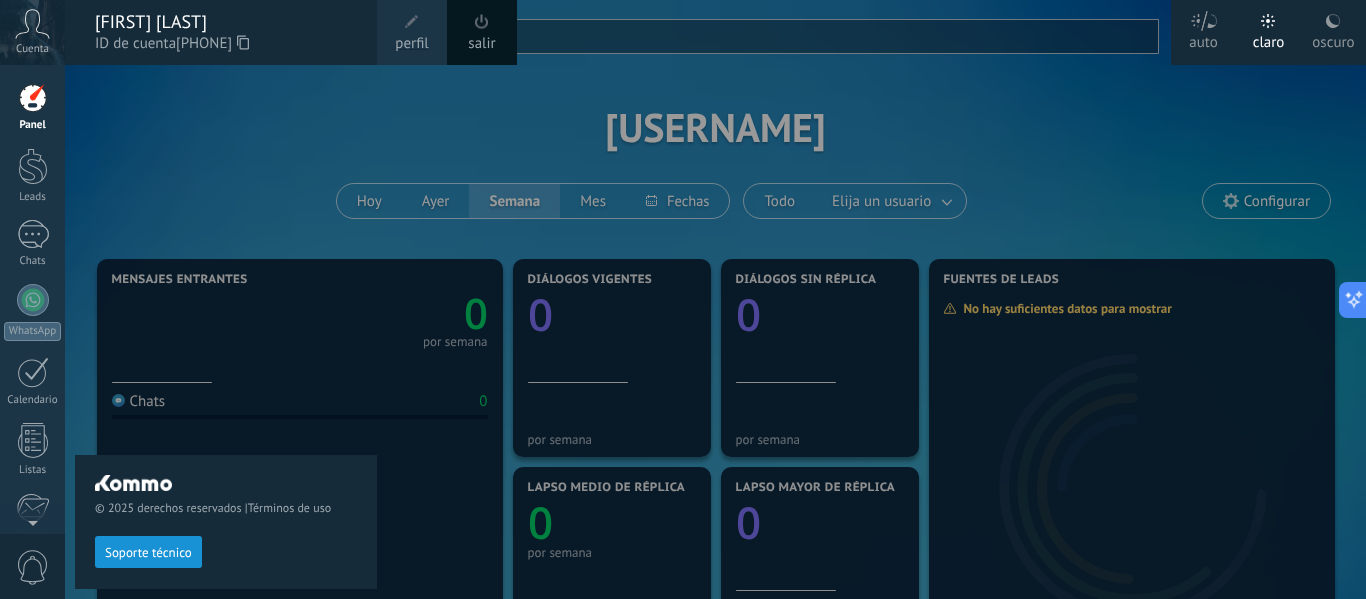 click on "Cuenta" at bounding box center (32, 32) 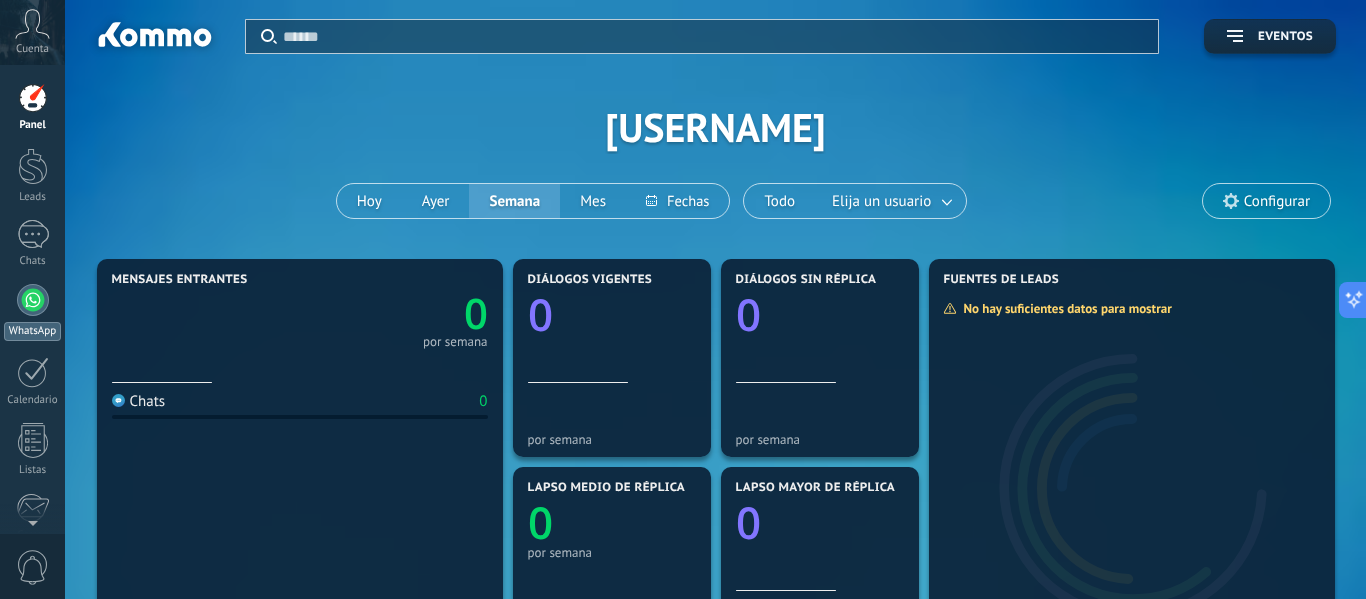 click on "WhatsApp" at bounding box center (32, 331) 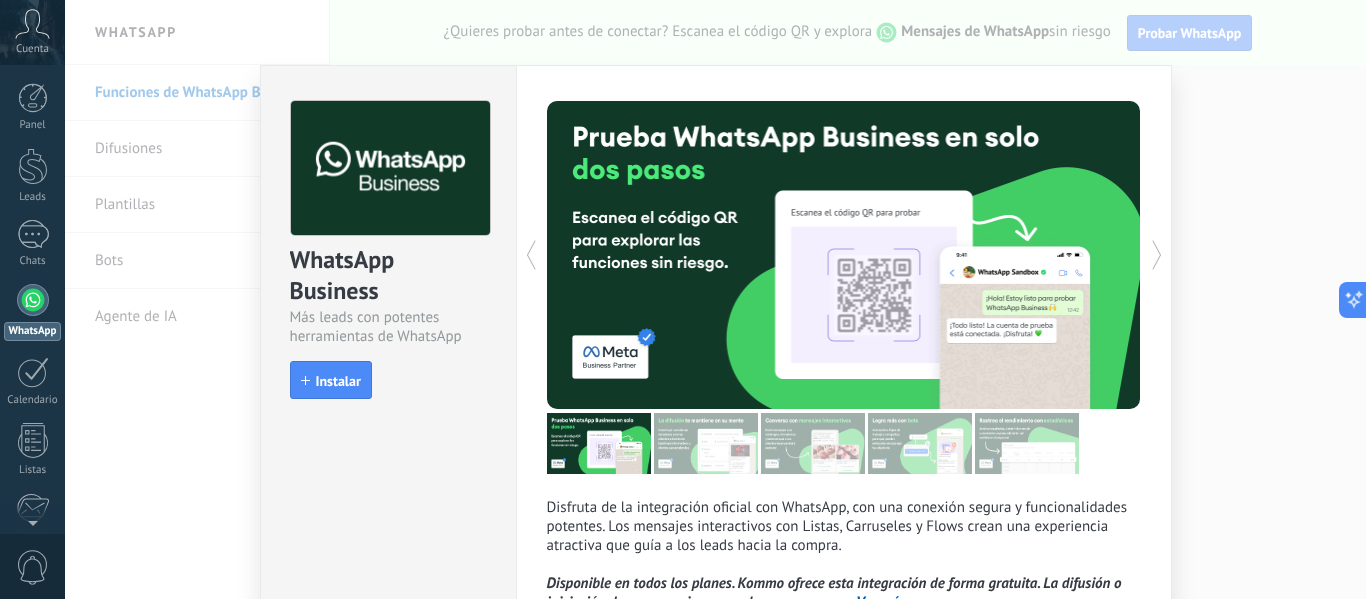 click on "install Instalar" at bounding box center [388, 380] 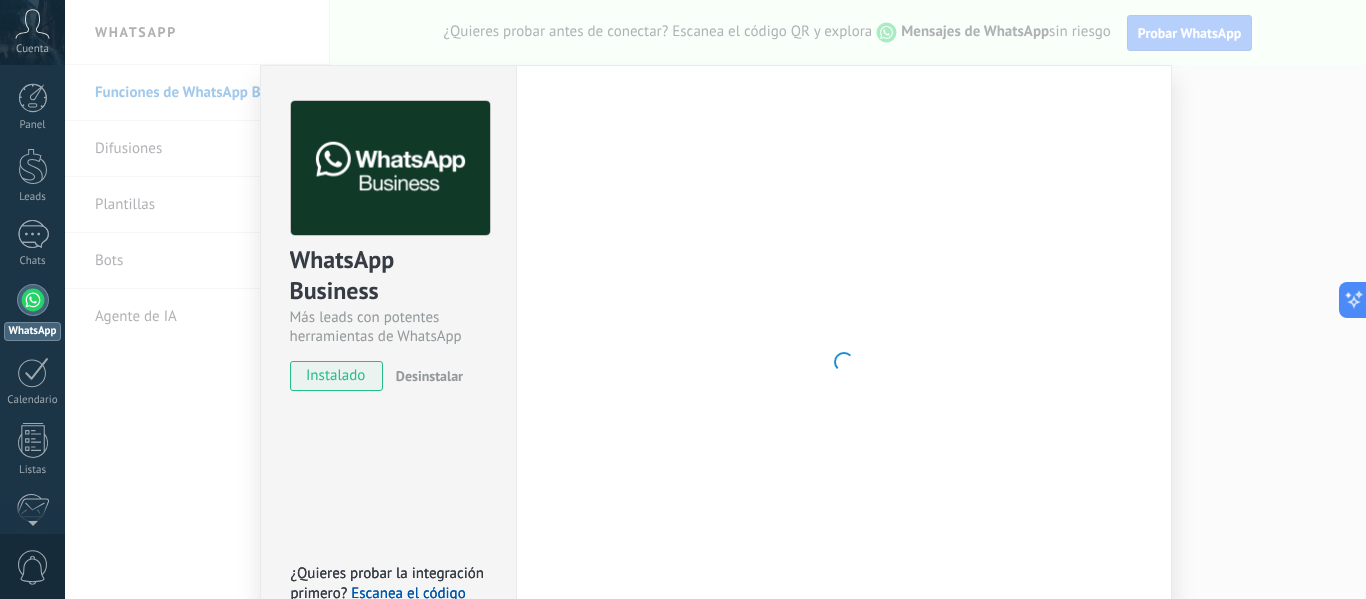 scroll, scrollTop: 136, scrollLeft: 0, axis: vertical 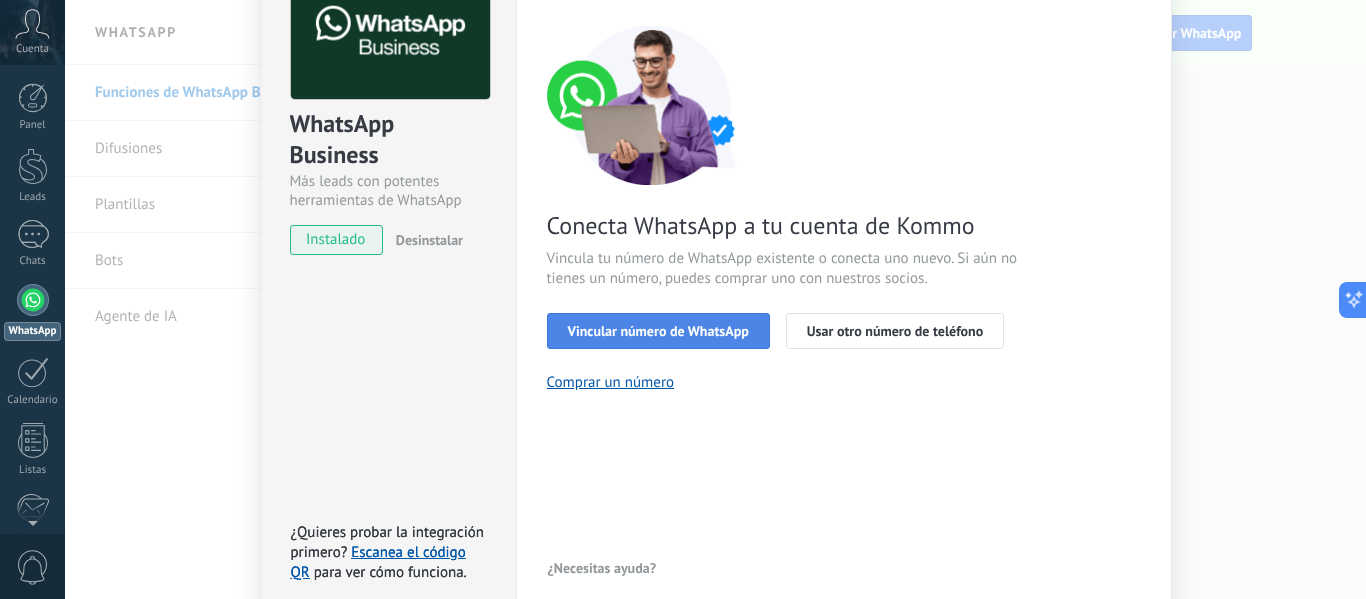 click on "Vincular número de WhatsApp" at bounding box center [658, 331] 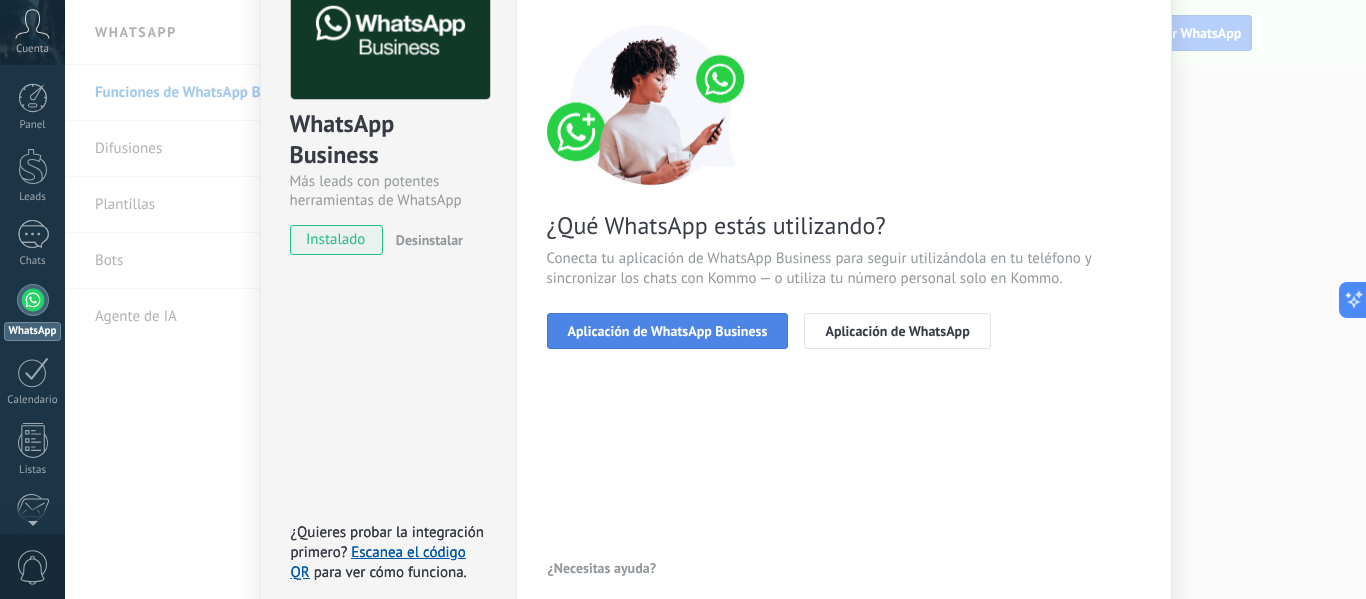 click on "Aplicación de WhatsApp Business" at bounding box center [668, 331] 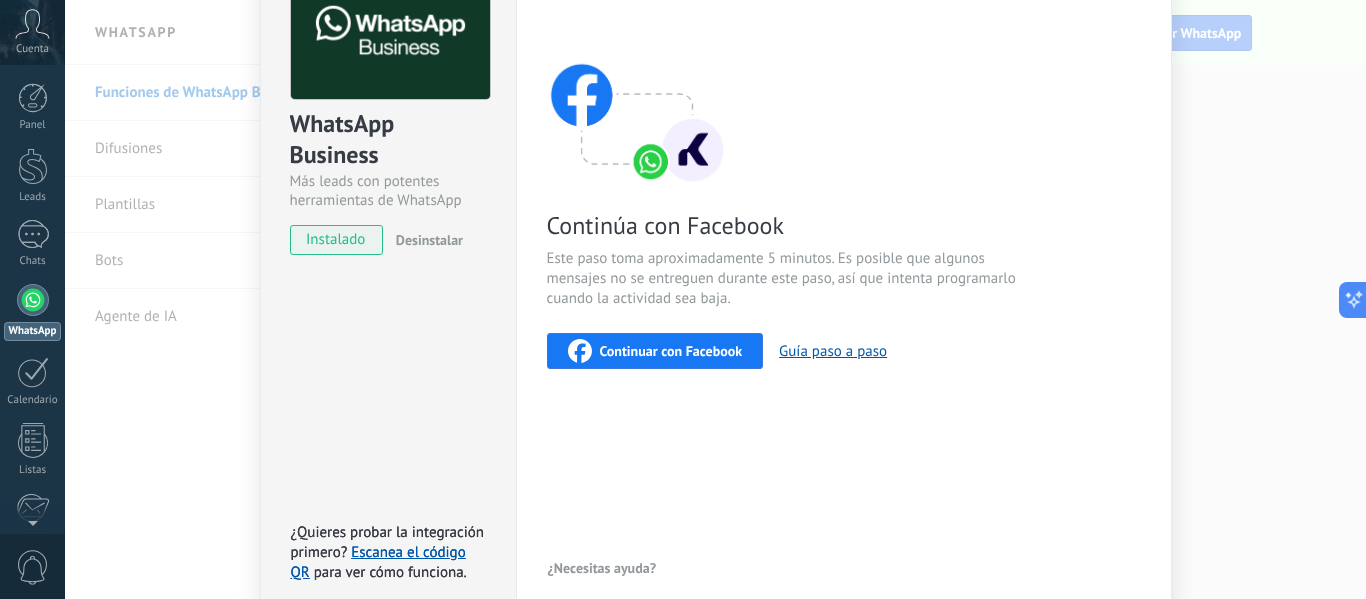 click on "Continuar con Facebook" at bounding box center [671, 351] 